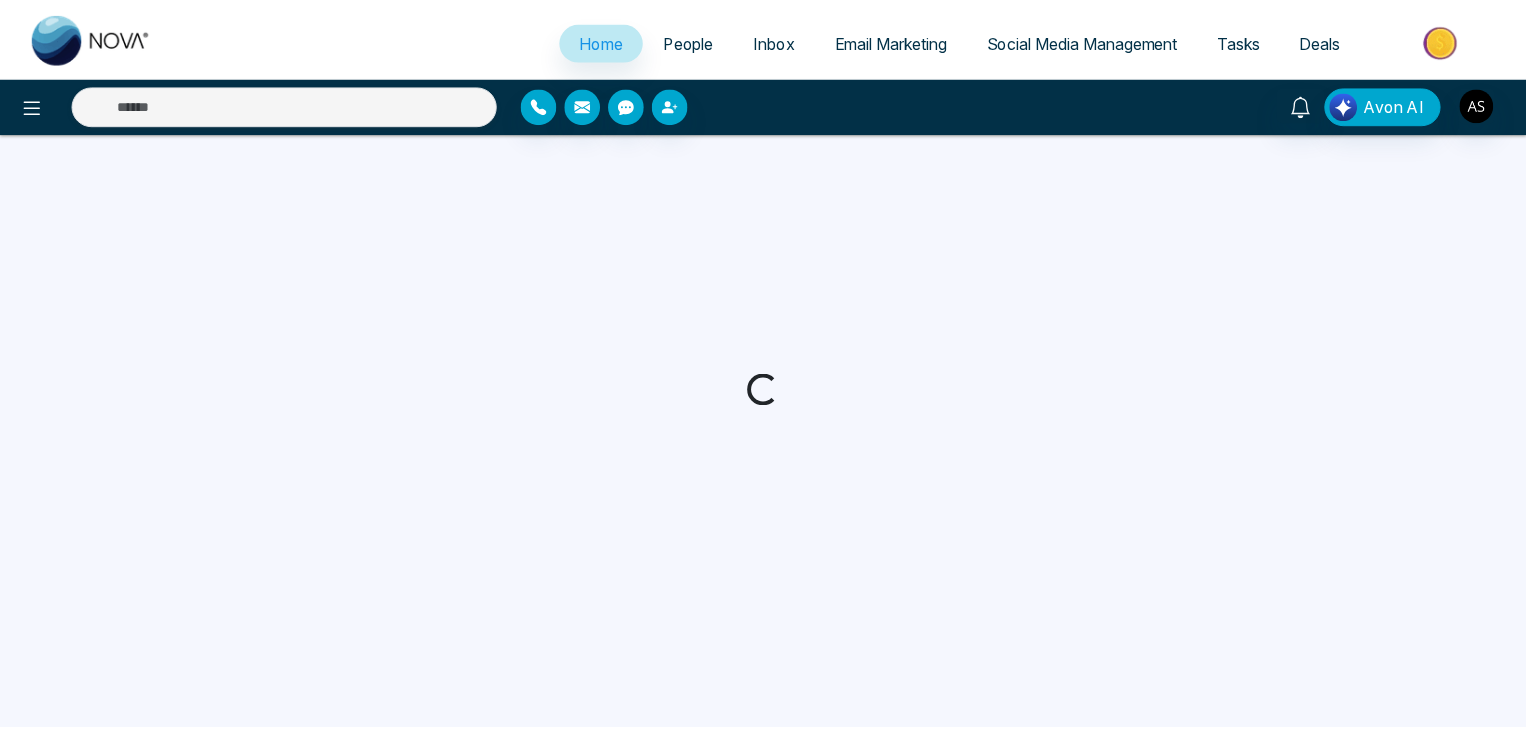 scroll, scrollTop: 0, scrollLeft: 0, axis: both 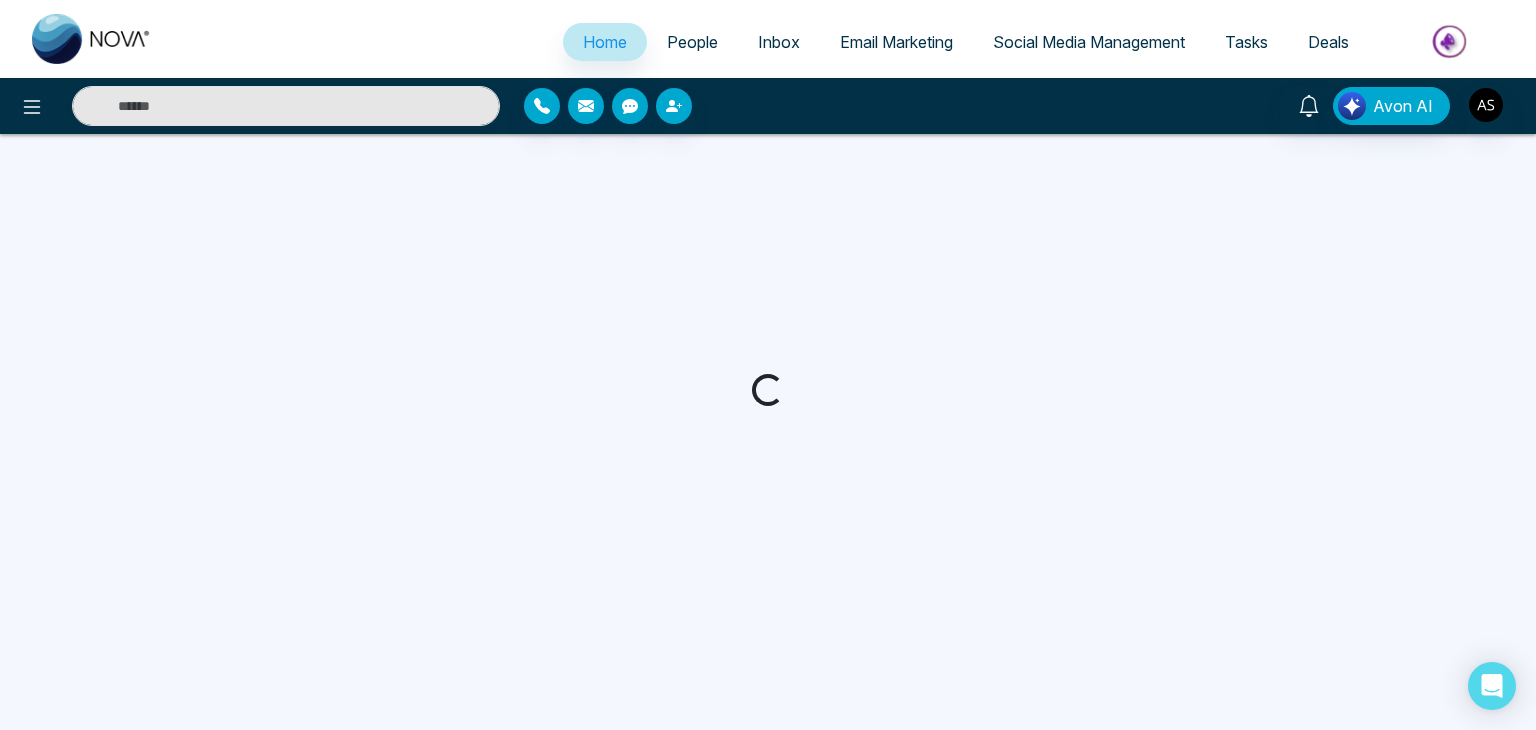 select on "*" 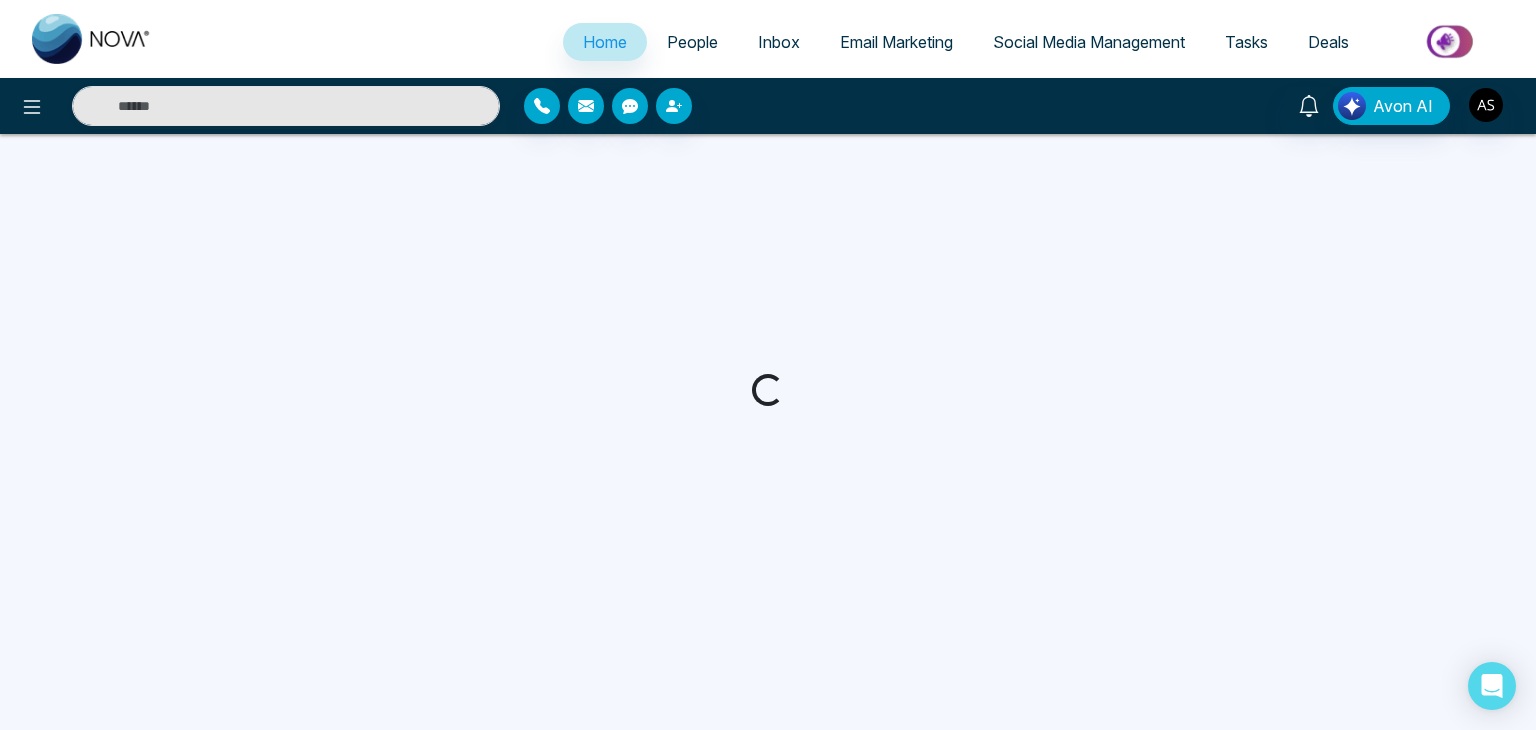 select on "*" 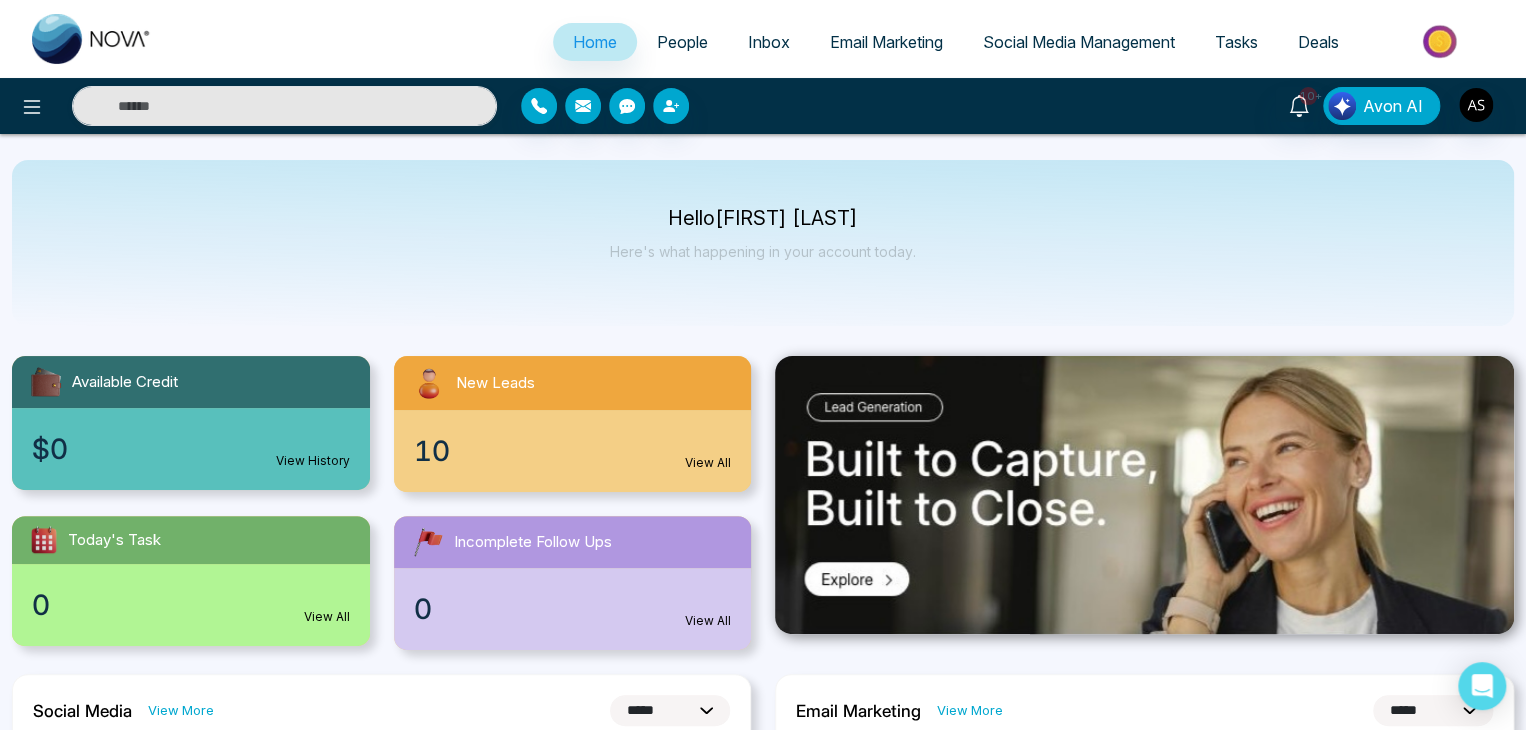 click on "Social Media Management" at bounding box center [1079, 42] 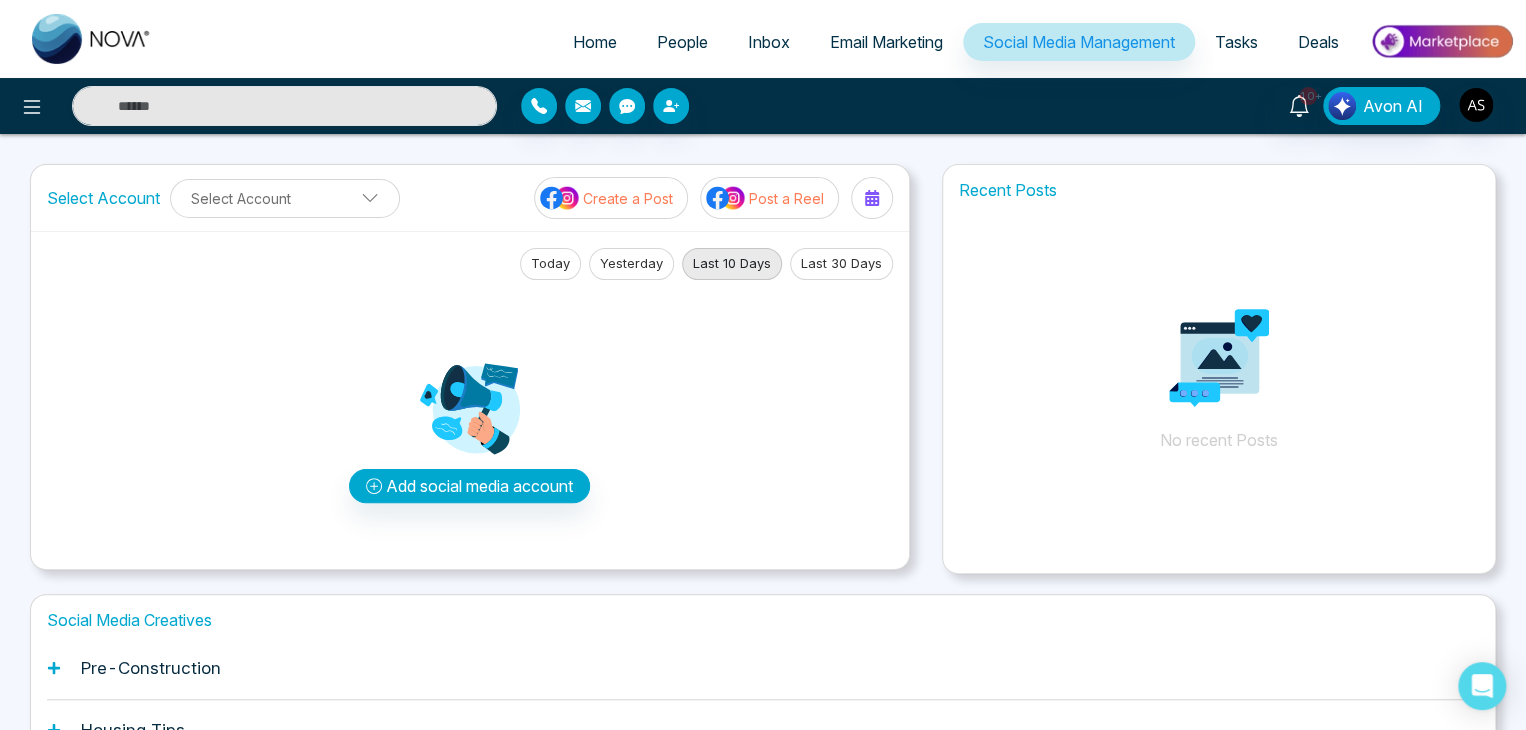 click on "Last 30 Days" at bounding box center [841, 264] 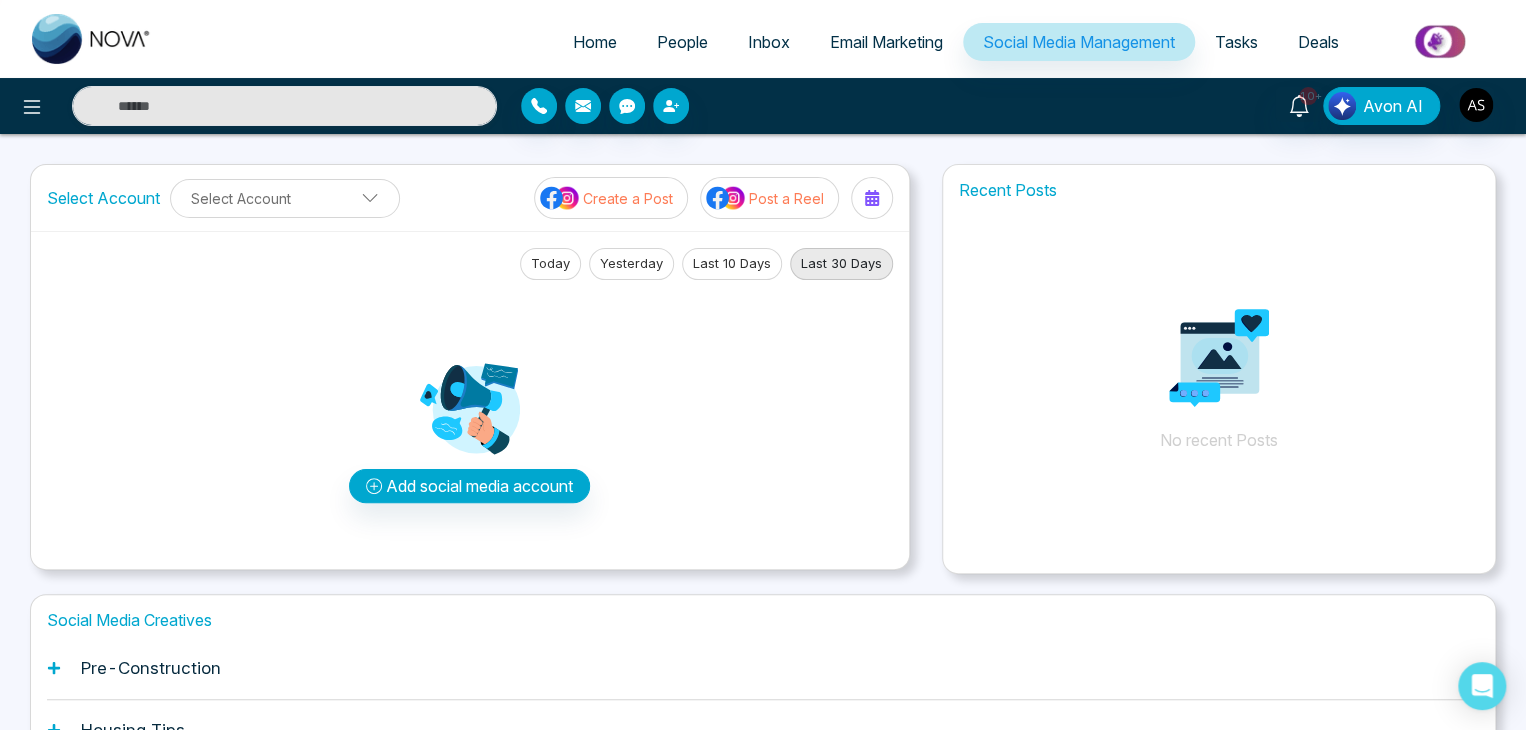 click on "Home" at bounding box center [595, 42] 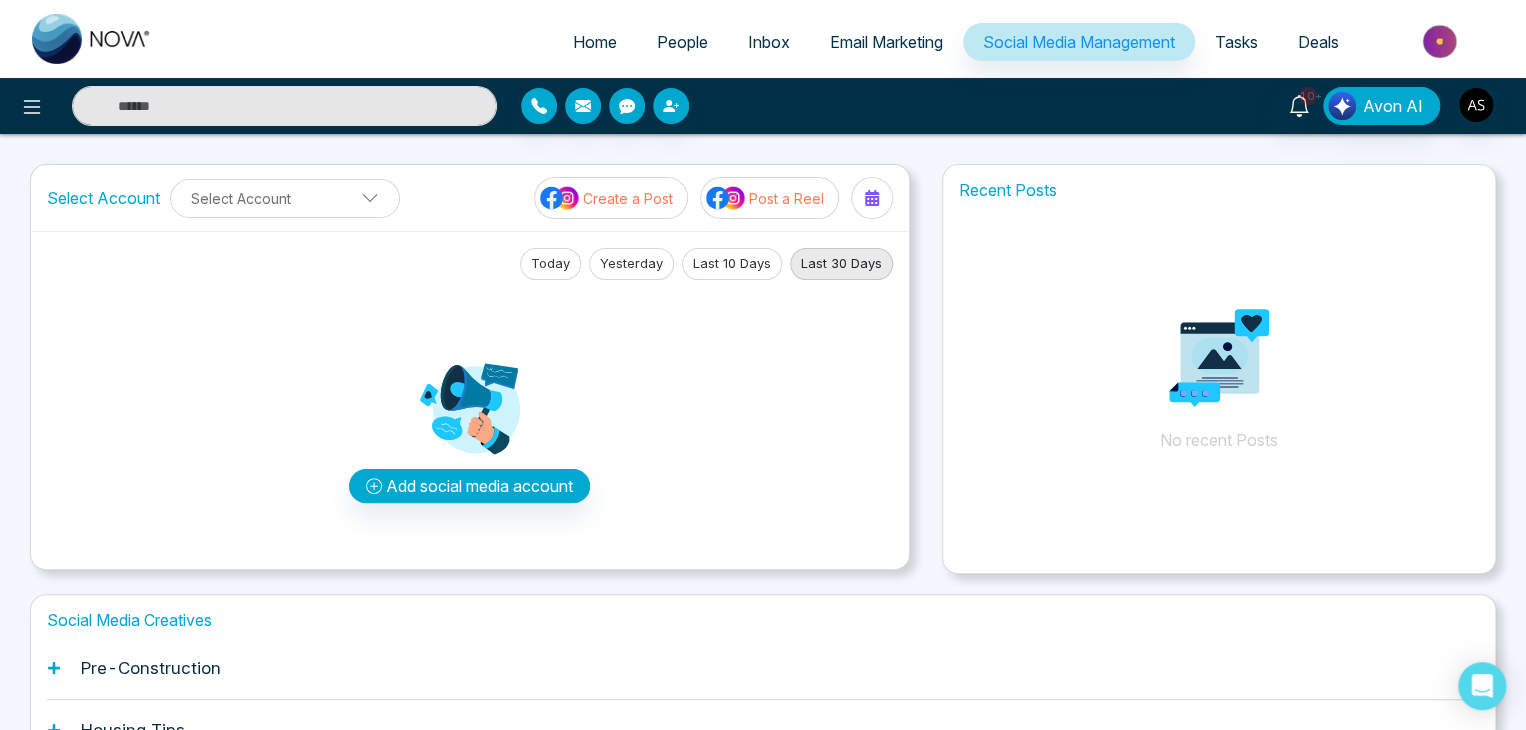 select on "*" 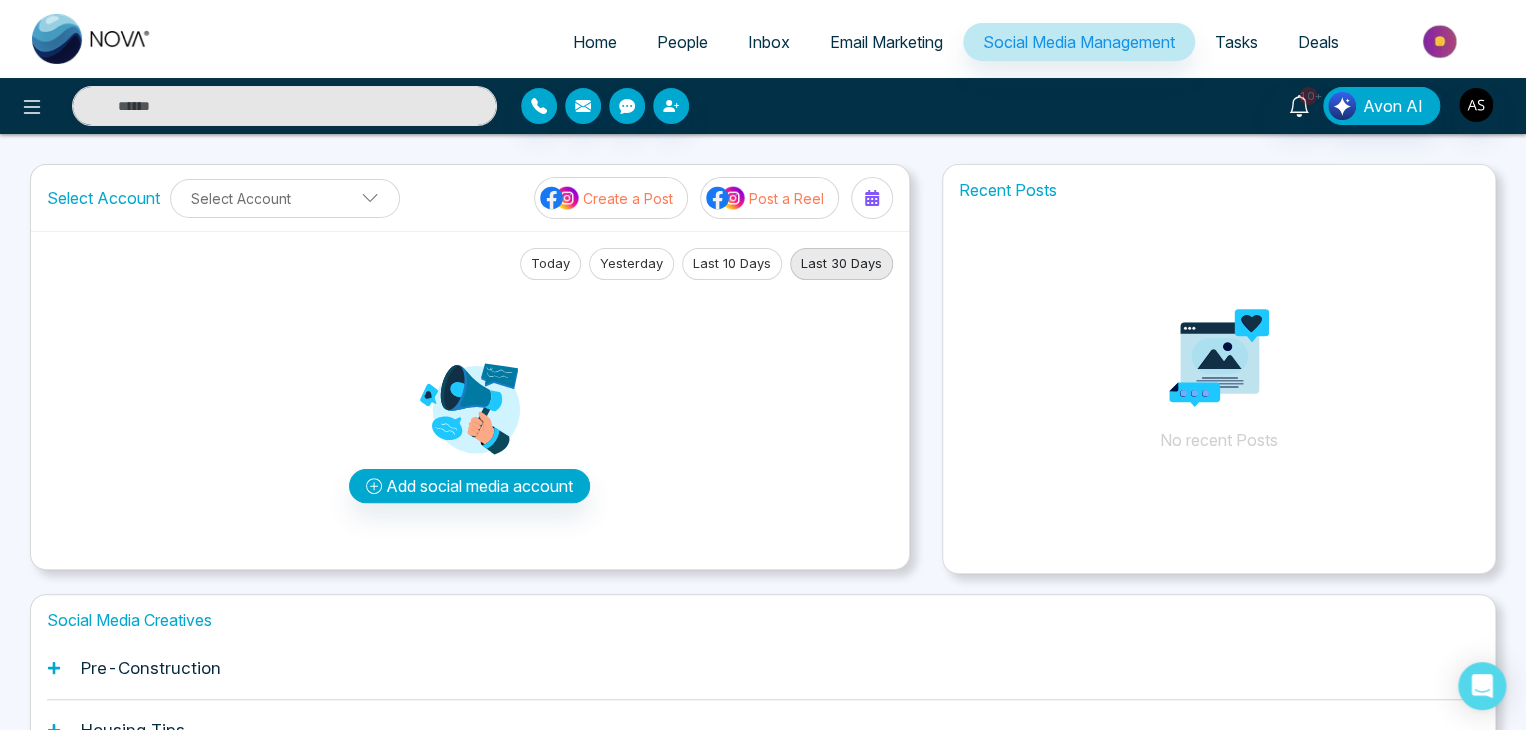 select on "*" 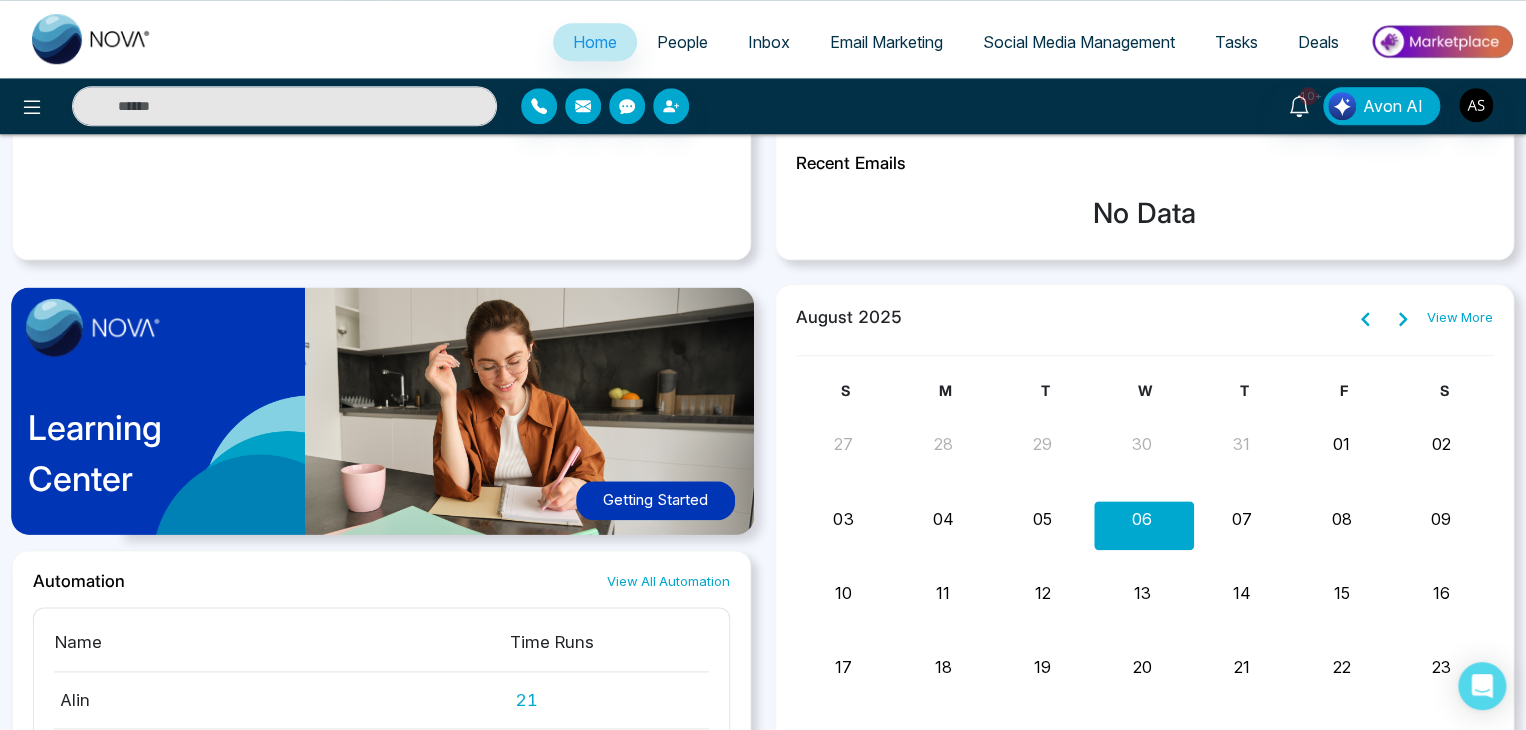 scroll, scrollTop: 839, scrollLeft: 0, axis: vertical 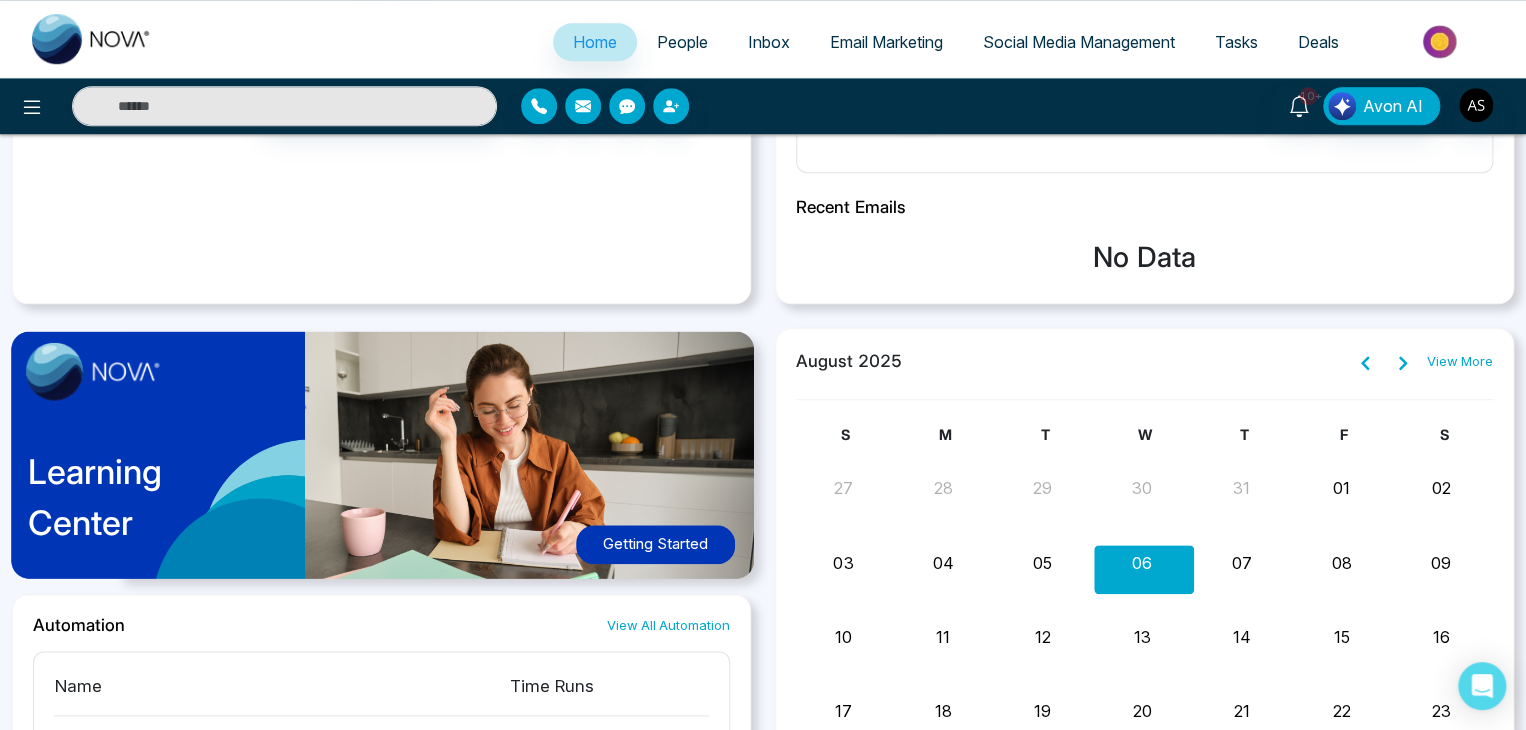 click on "Getting Started" at bounding box center [655, 544] 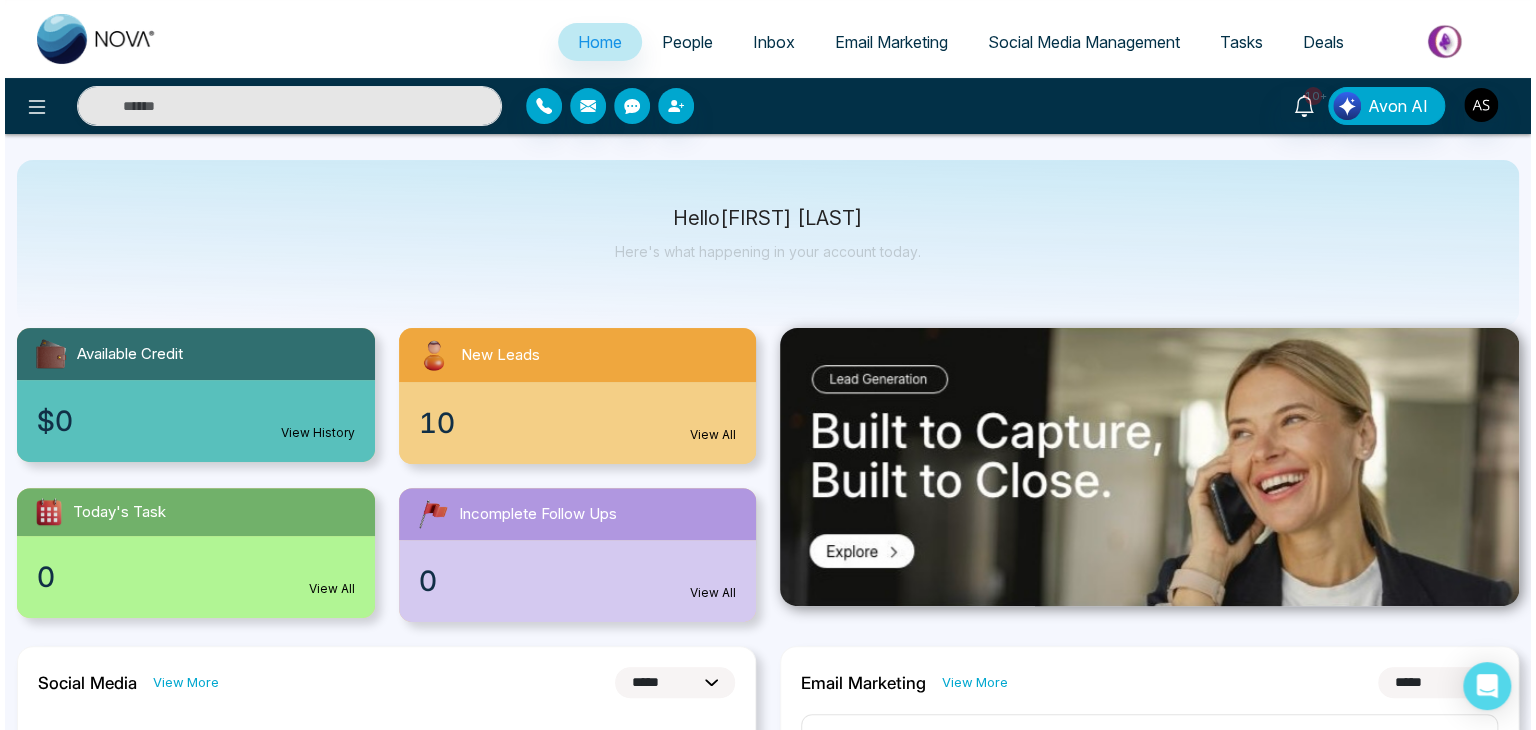 scroll, scrollTop: 0, scrollLeft: 0, axis: both 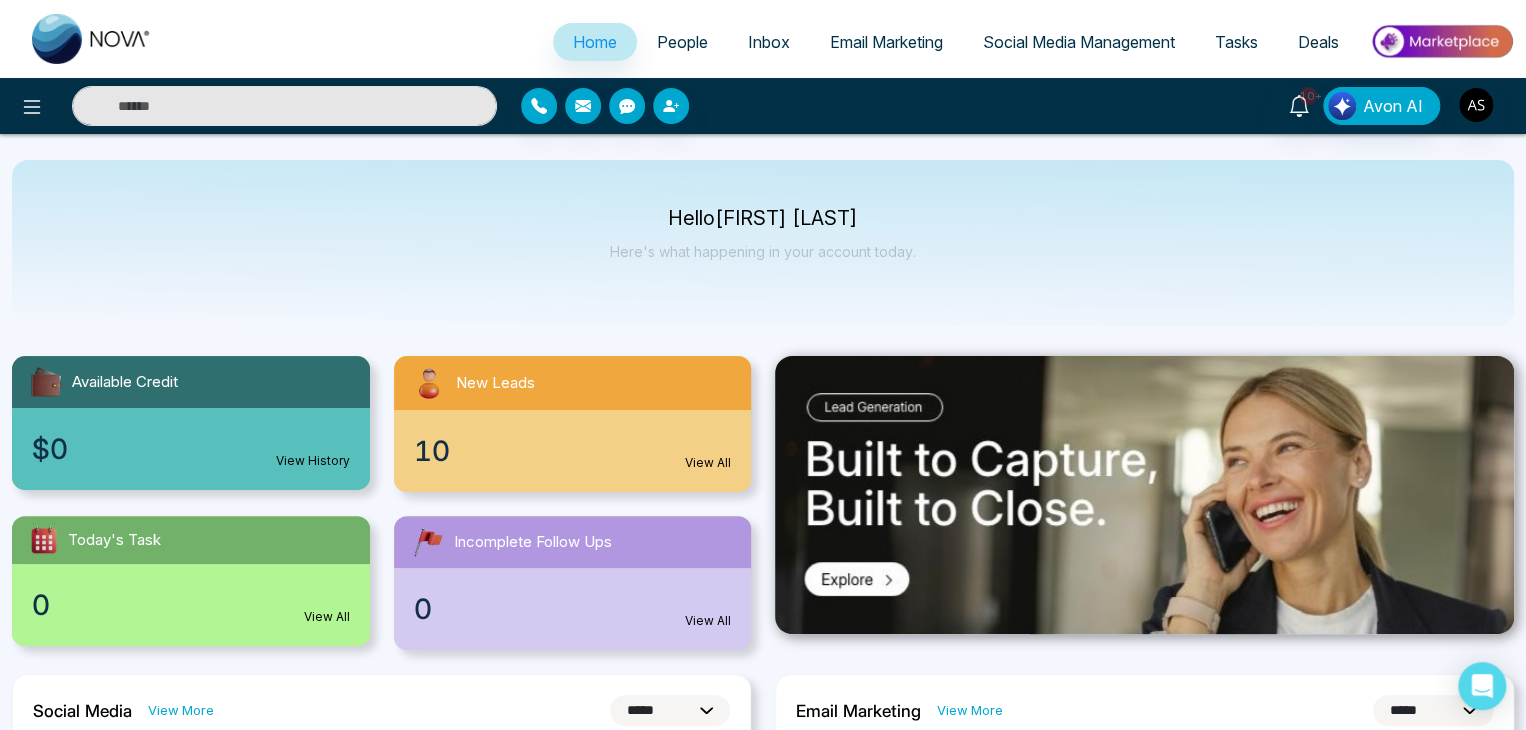 click on "Email Marketing" at bounding box center [886, 42] 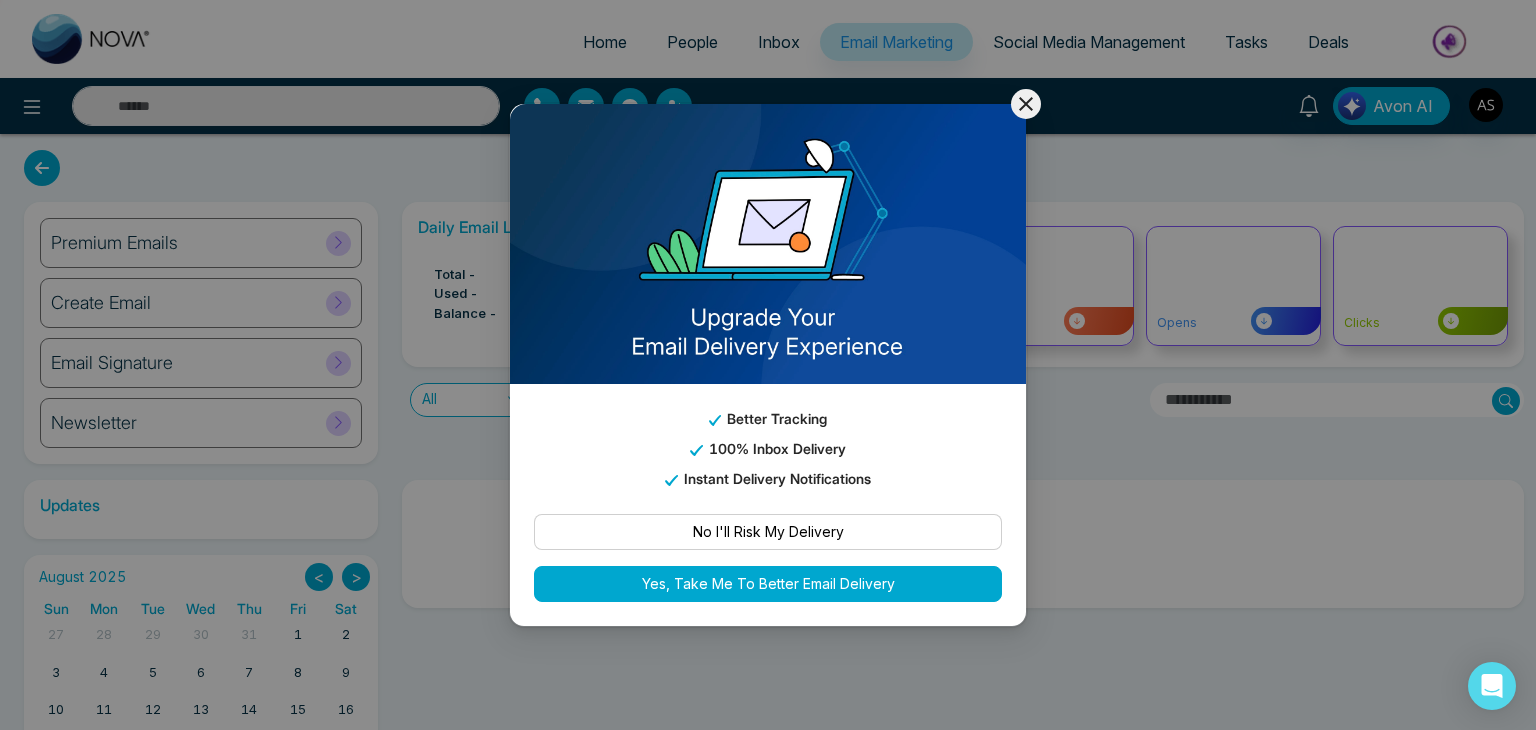 click 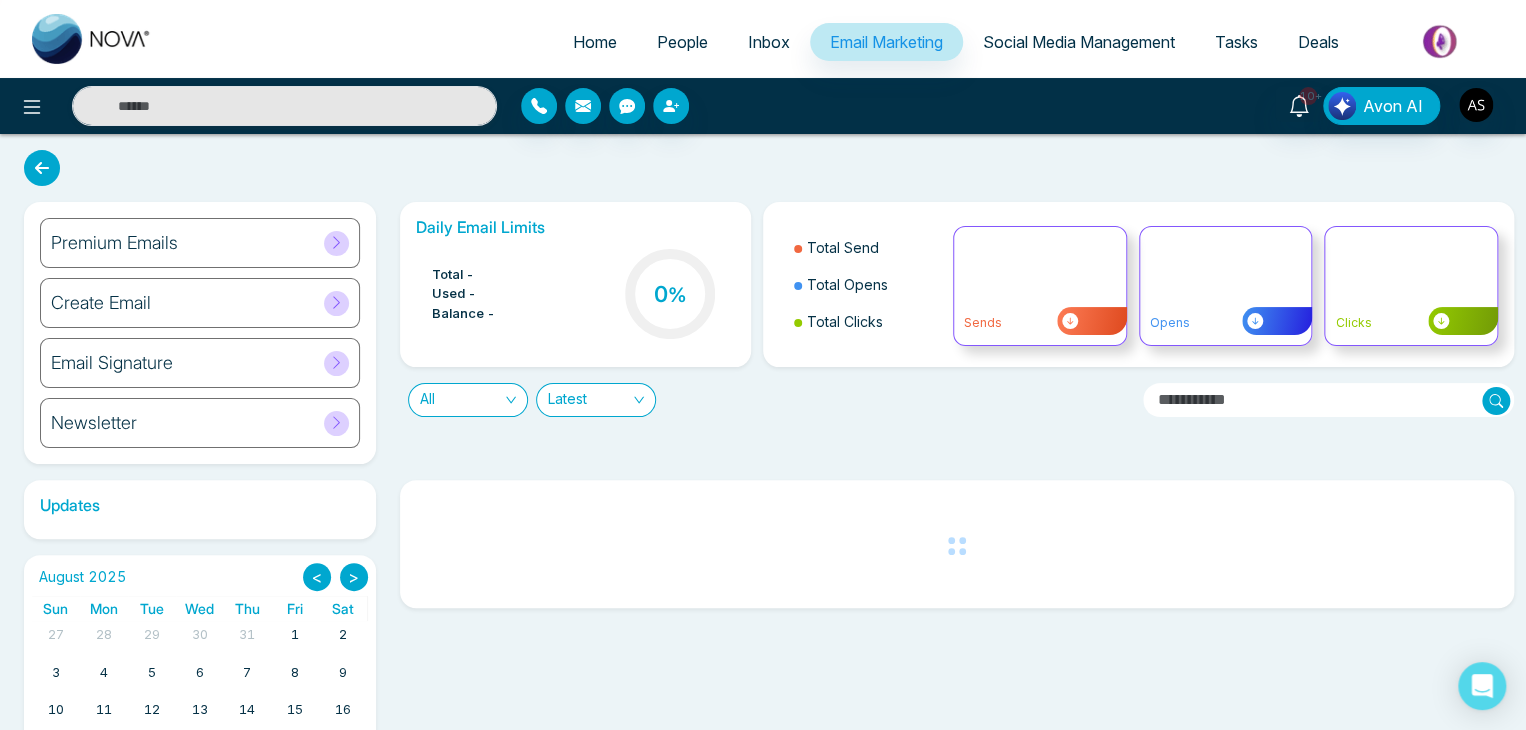click on "Social Media Management" at bounding box center [1079, 43] 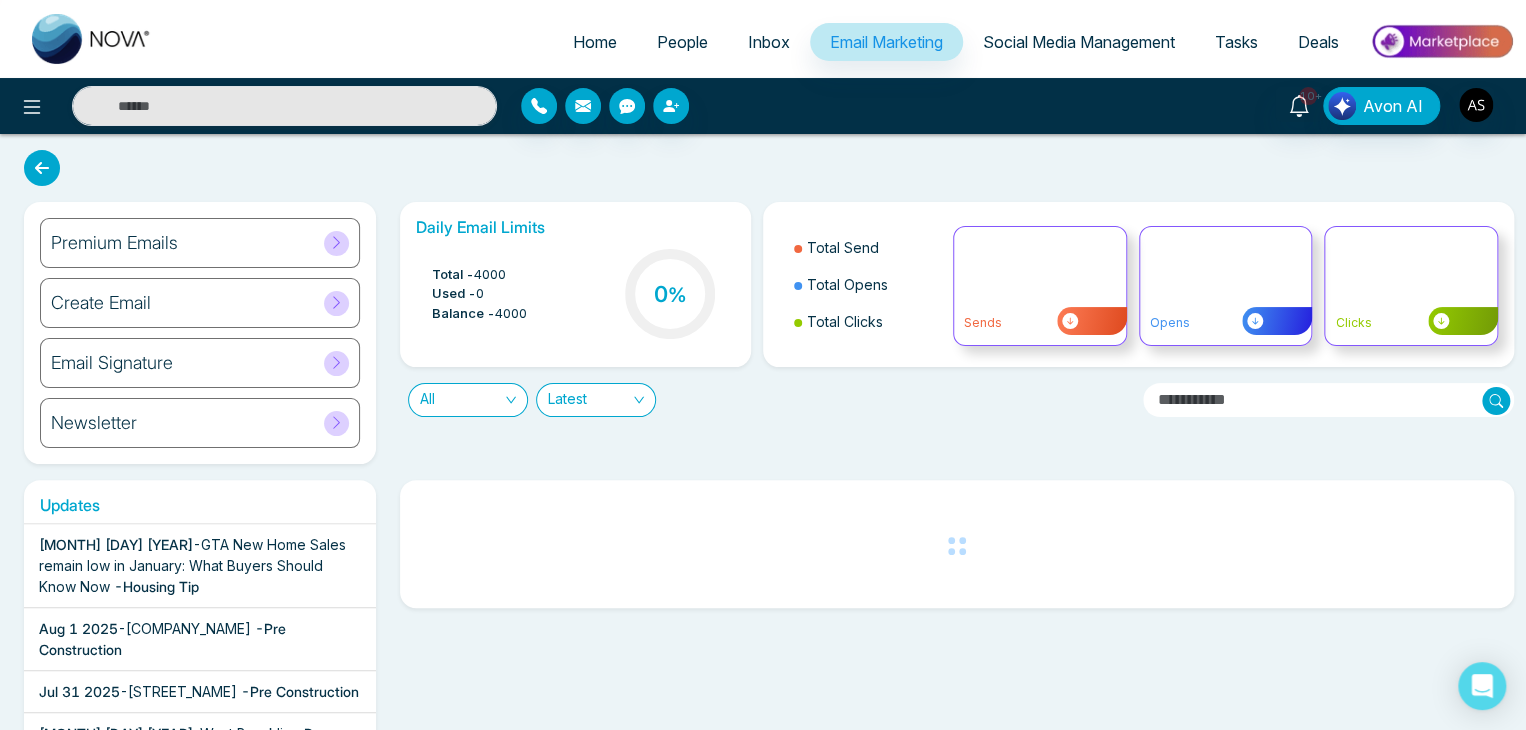click on "Social Media Management" at bounding box center [1079, 42] 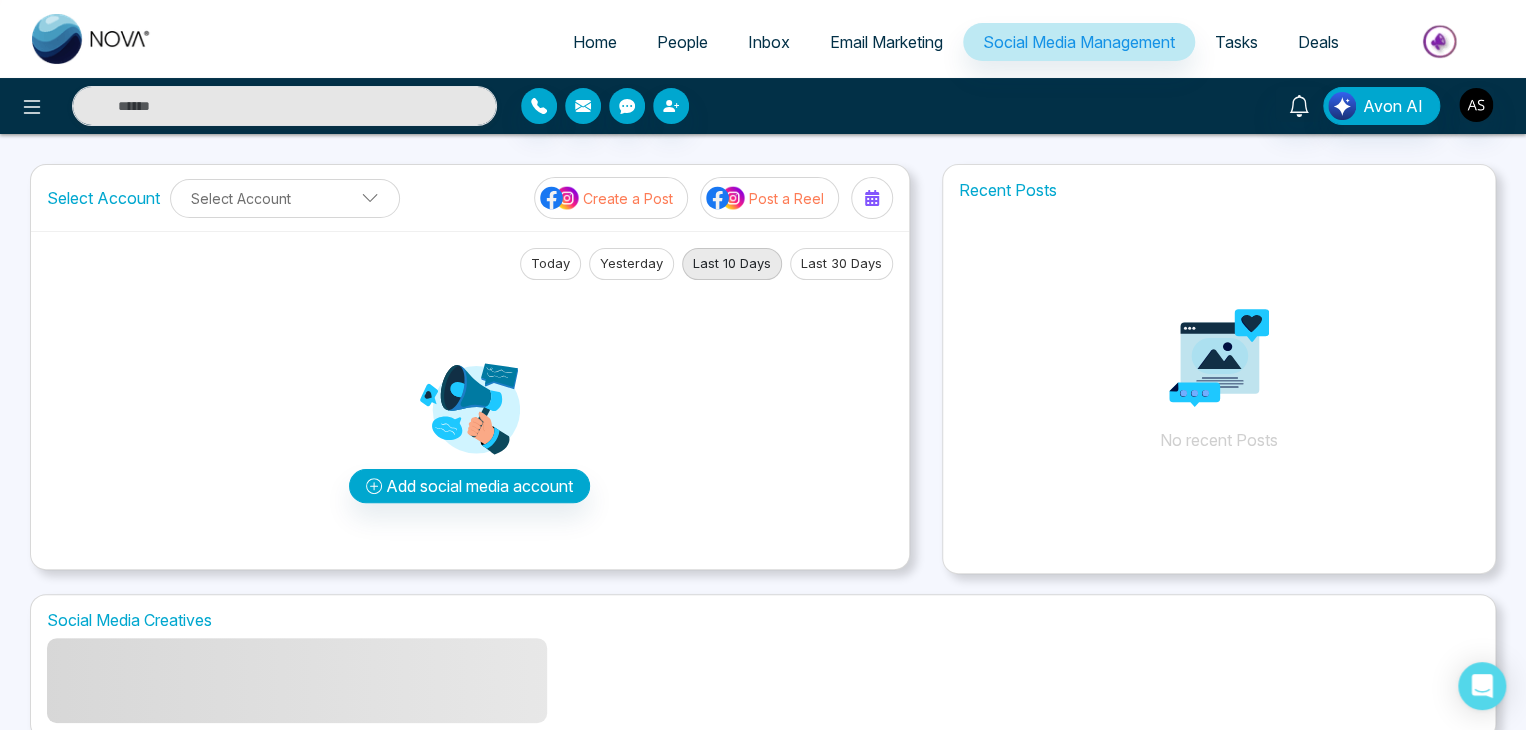 click on "People" at bounding box center [682, 42] 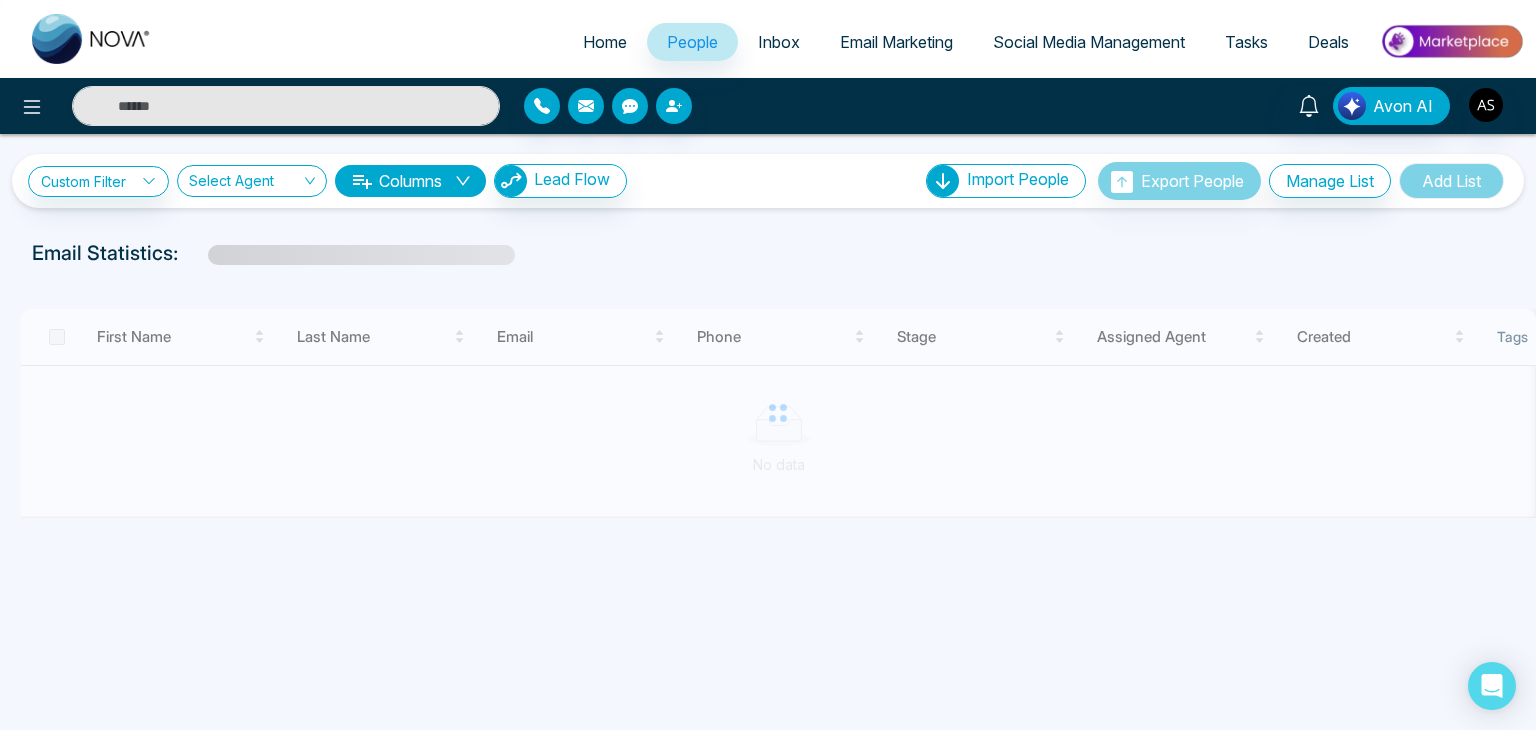click on "Home" at bounding box center (605, 42) 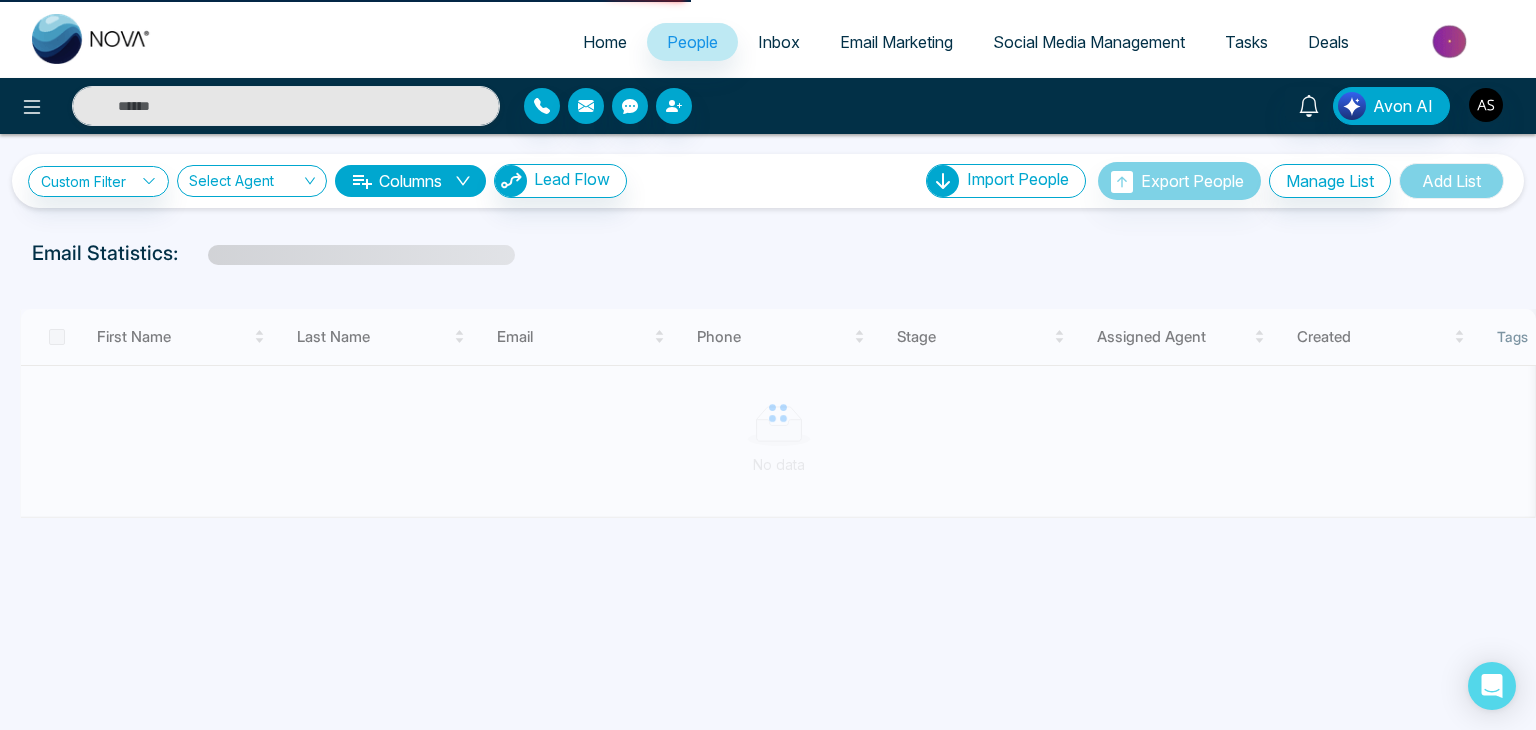 select on "*" 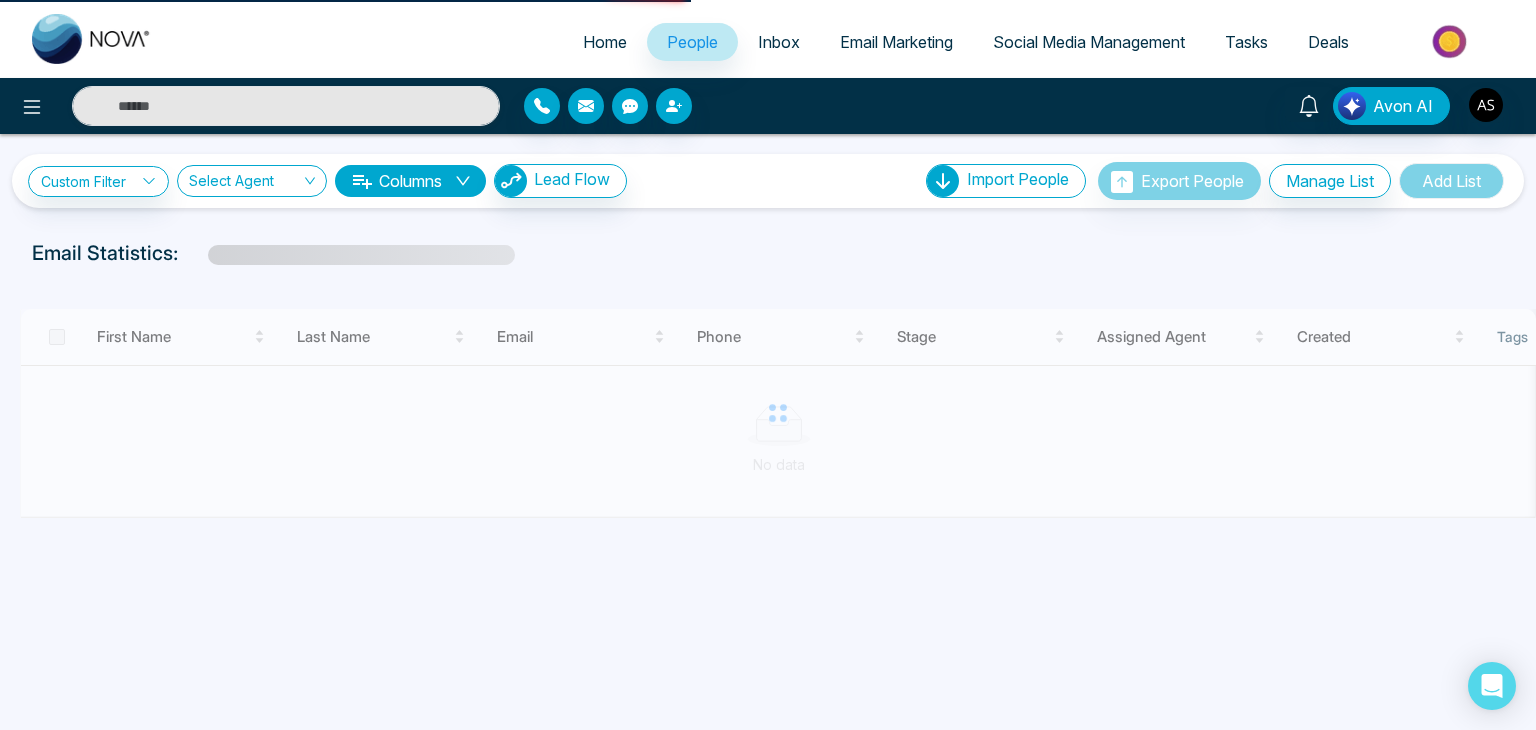 select on "*" 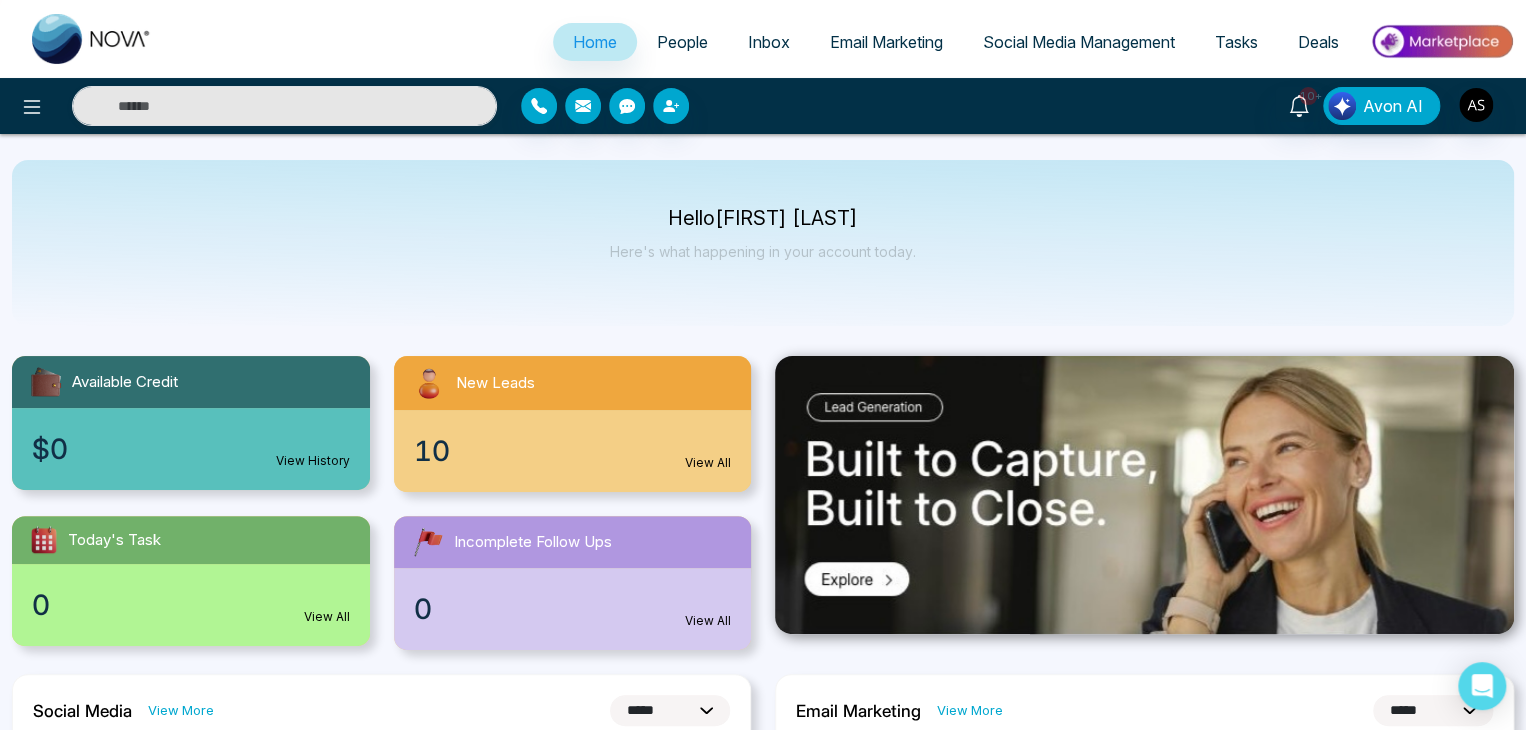 click on "Inbox" at bounding box center (769, 42) 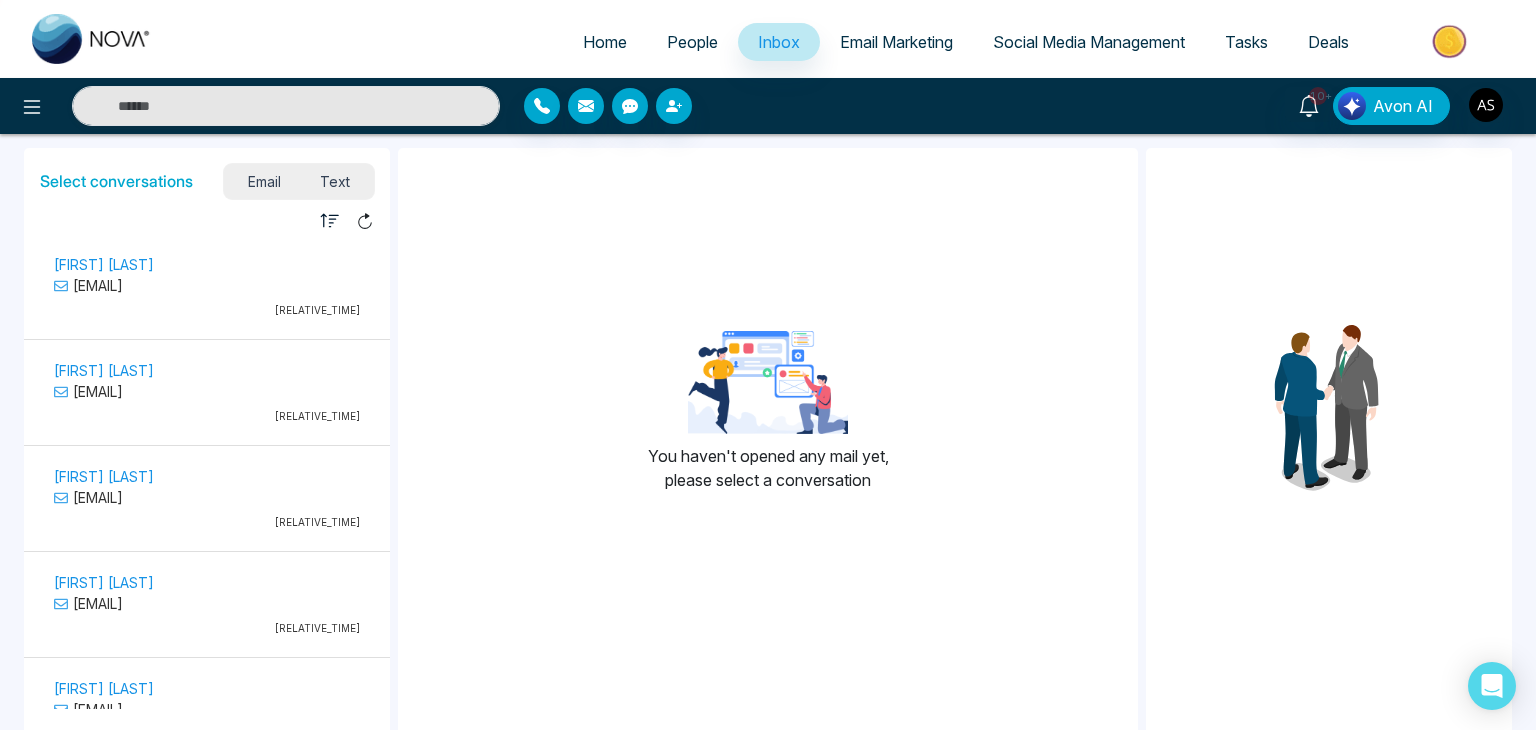 click on "[EMAIL]" at bounding box center [207, 285] 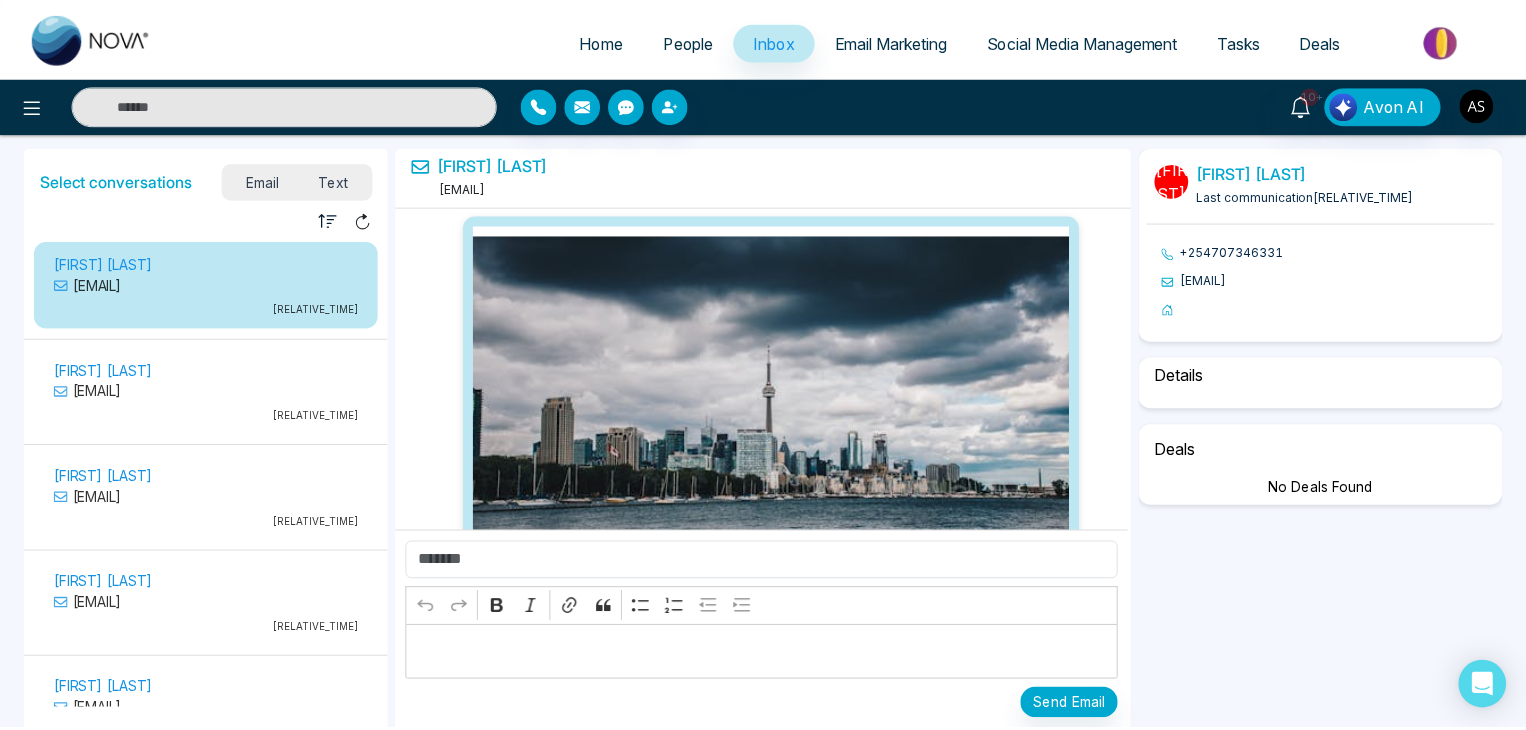 scroll, scrollTop: 726, scrollLeft: 0, axis: vertical 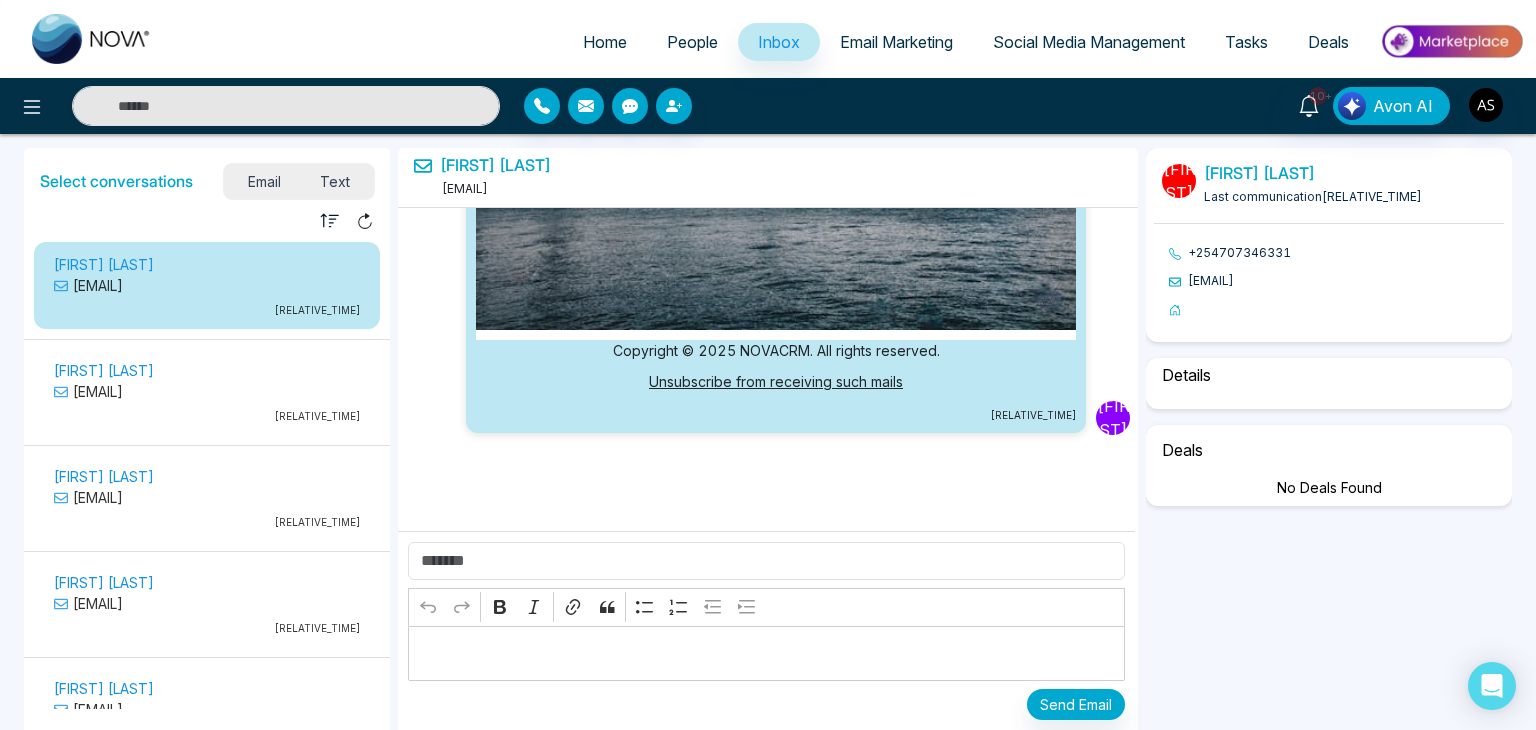 select on "*" 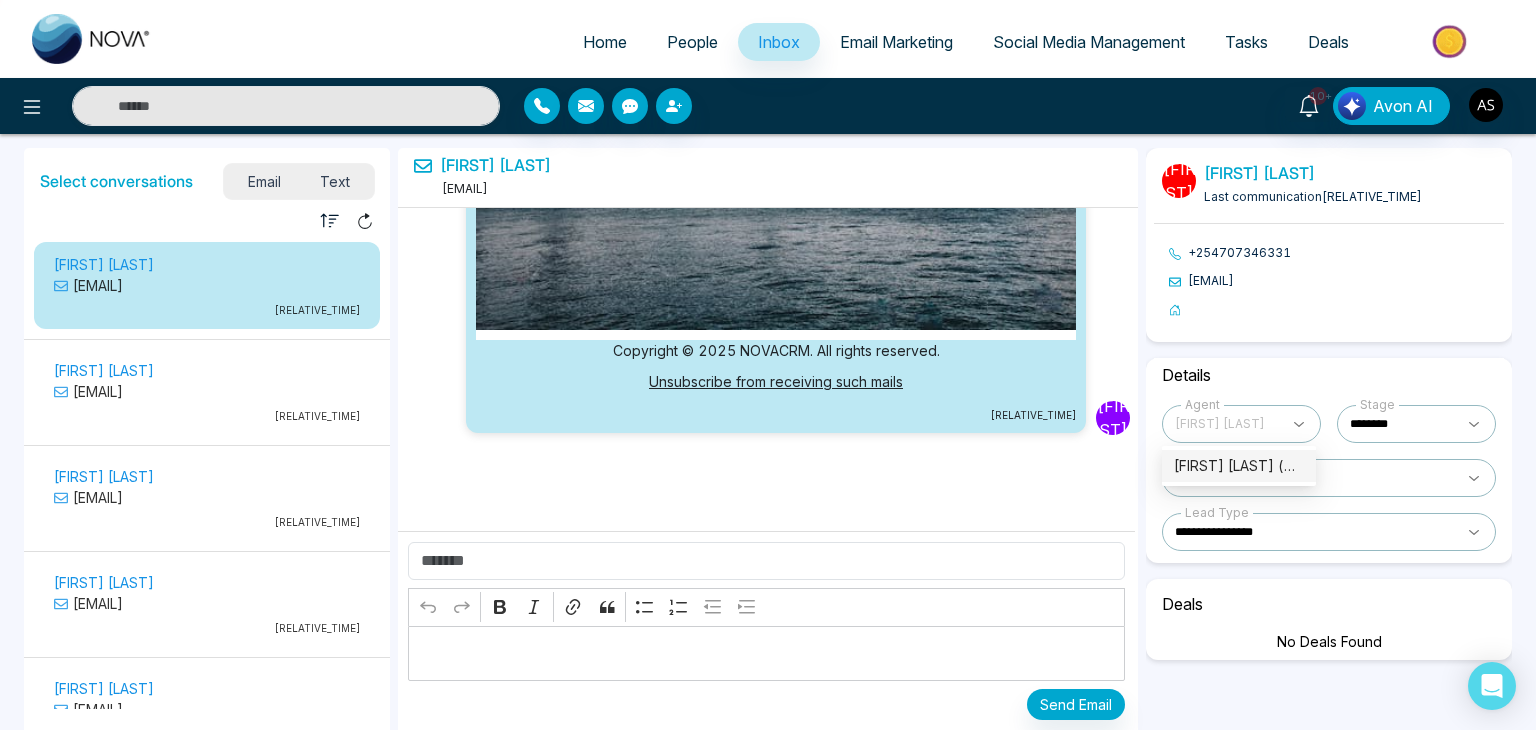 click at bounding box center (1241, 424) 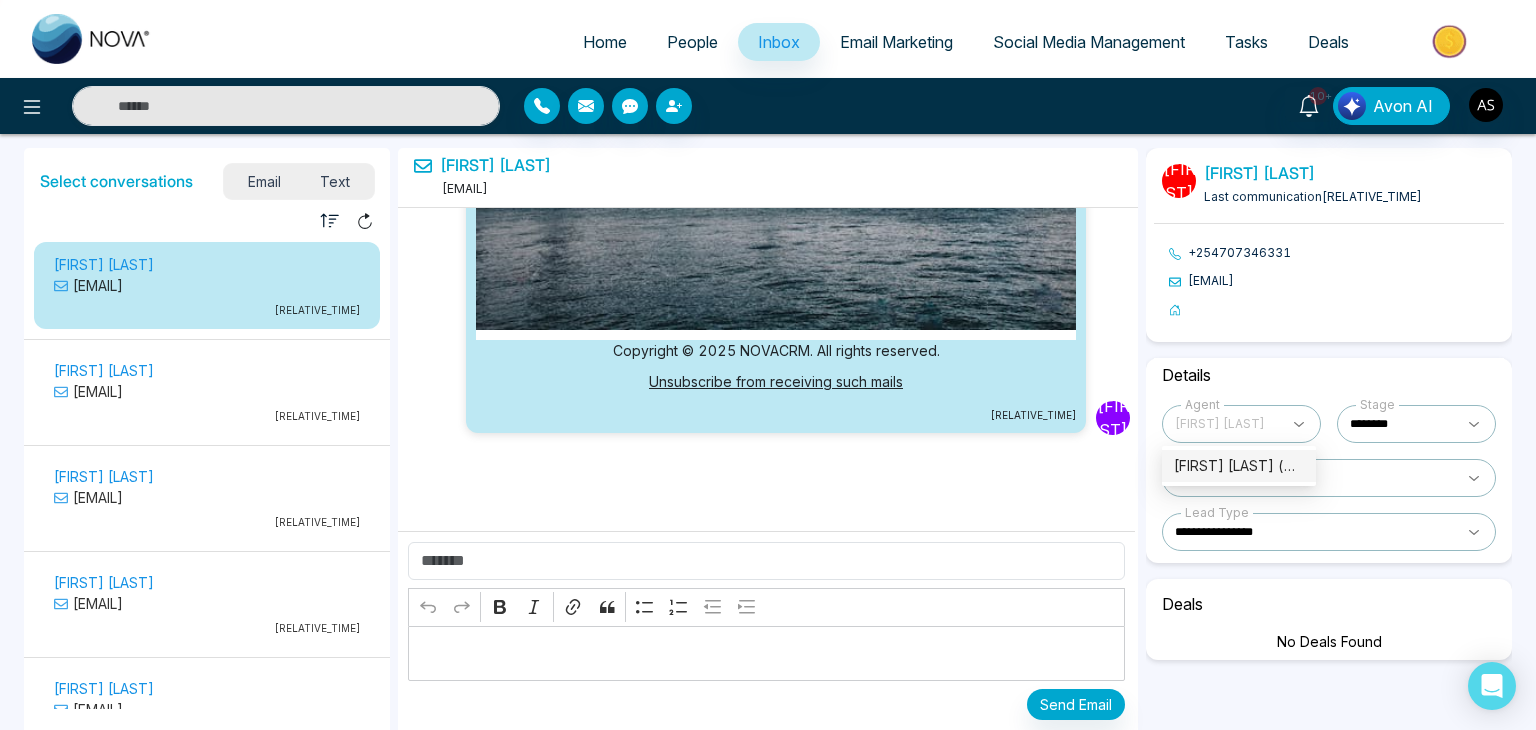 click at bounding box center [1241, 424] 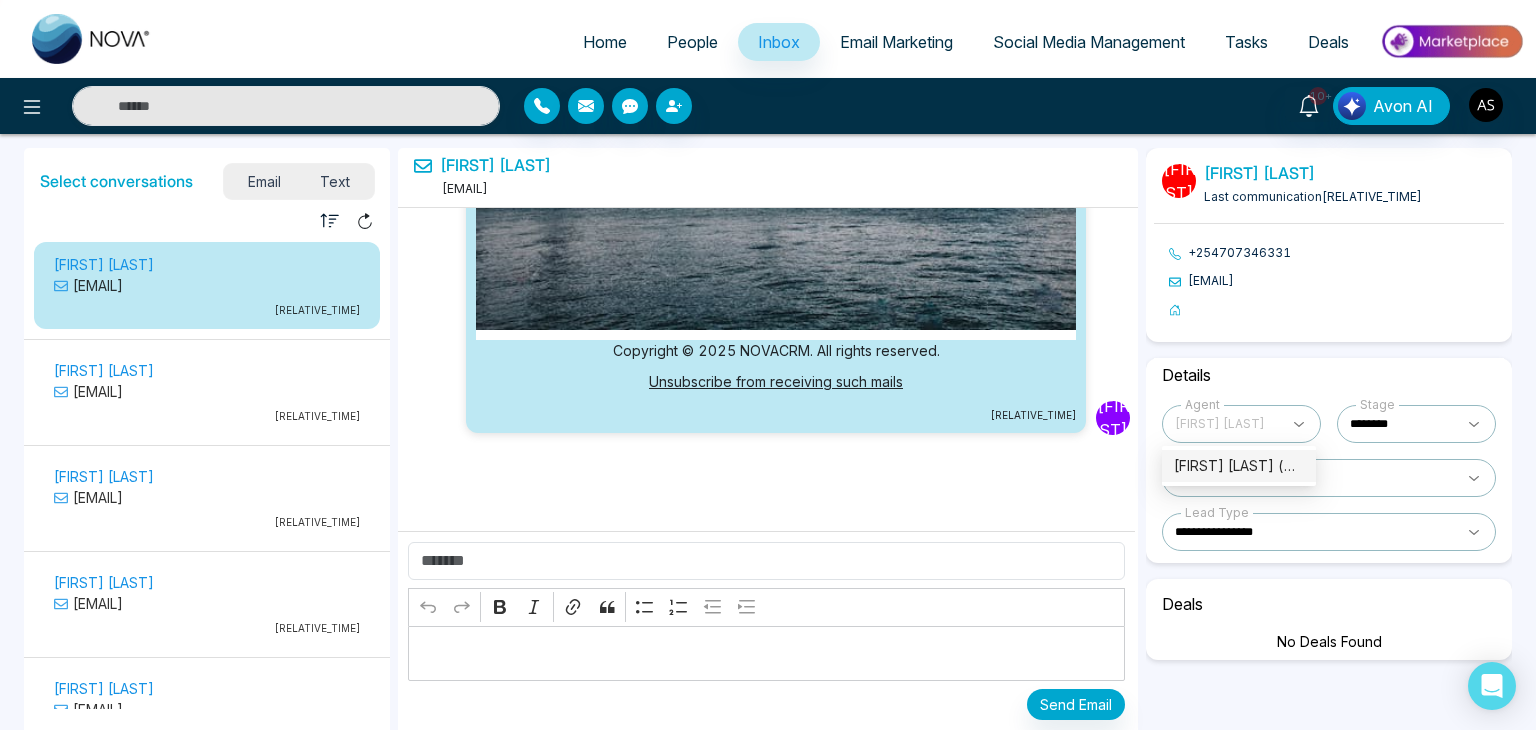 click at bounding box center [1241, 424] 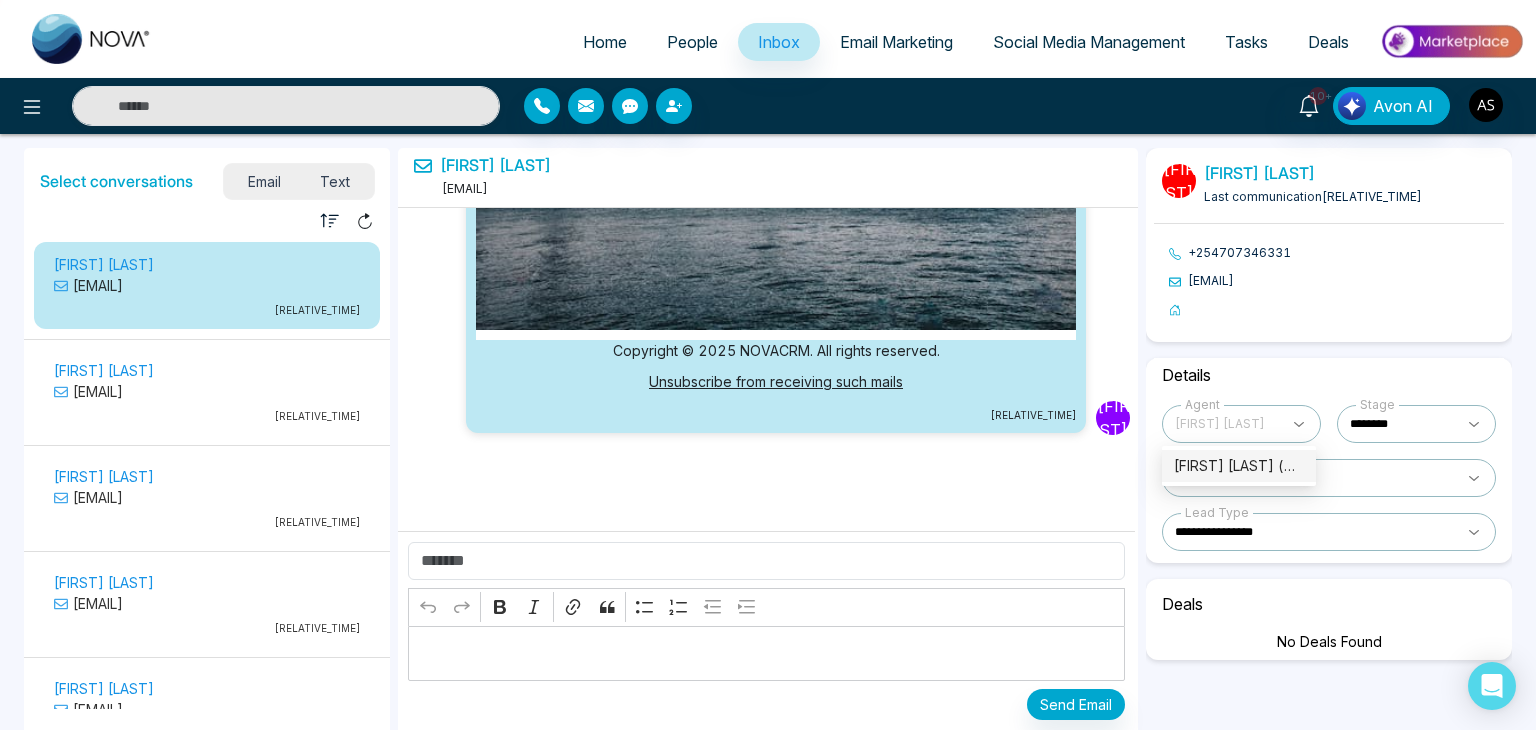 click on "Details" at bounding box center (1329, 375) 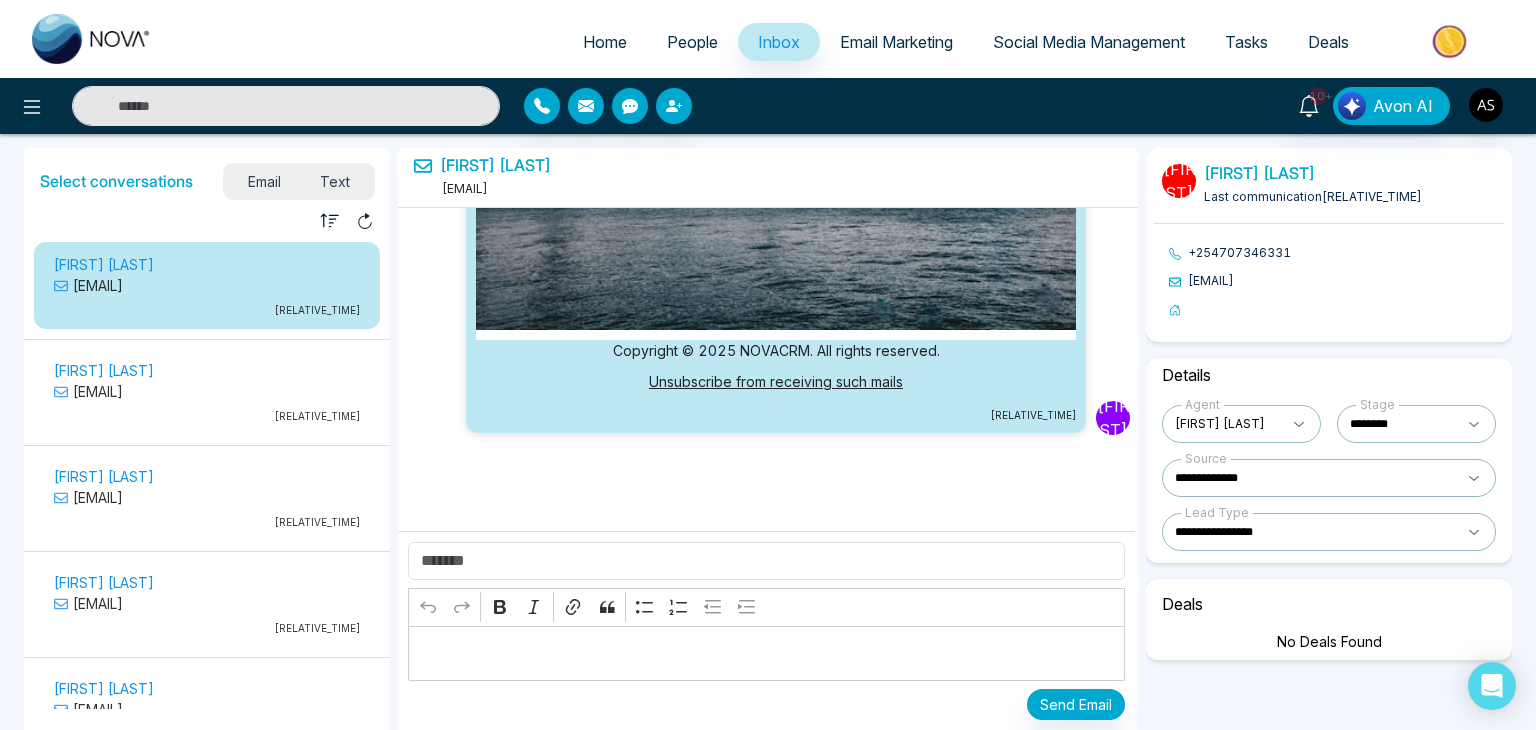 click on "Home" at bounding box center [605, 42] 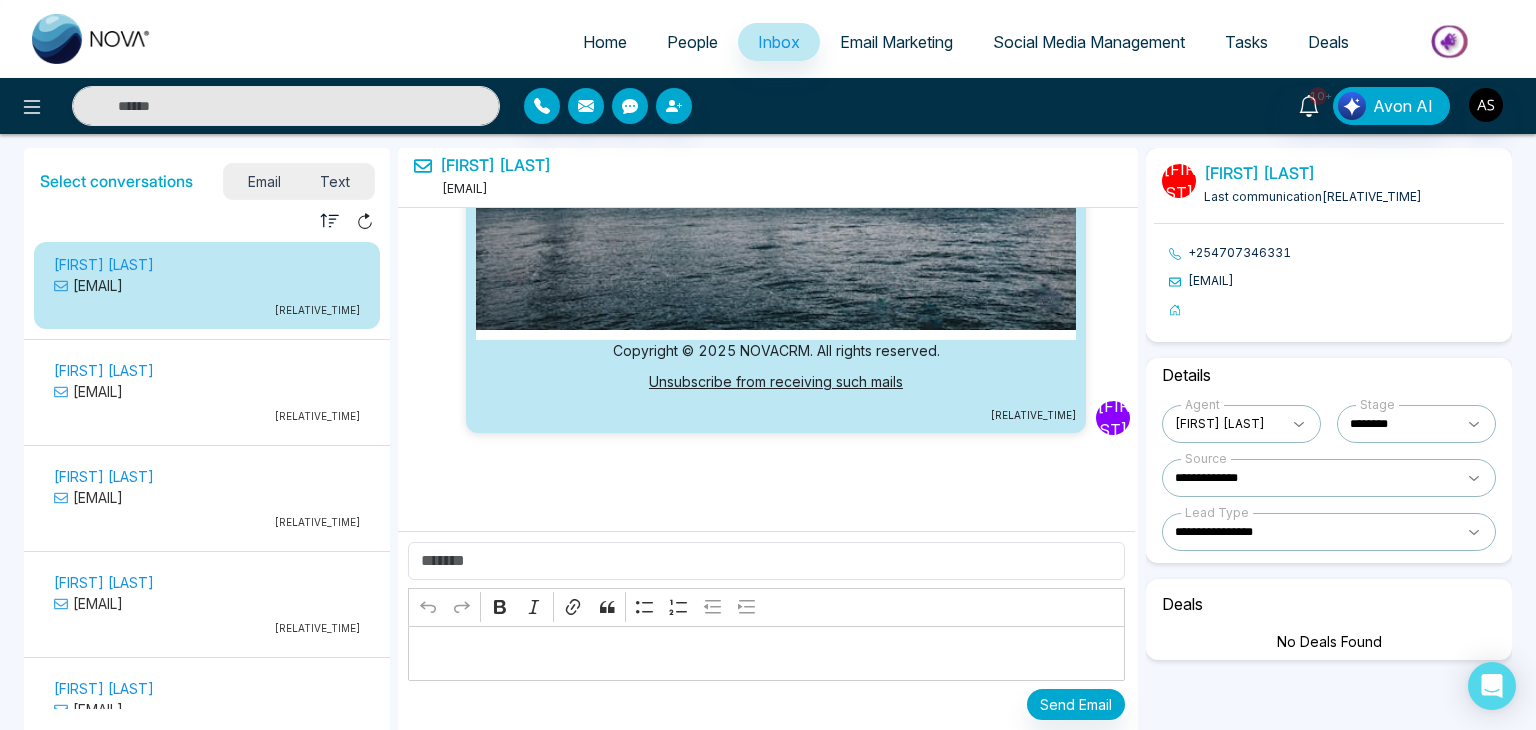 select on "*" 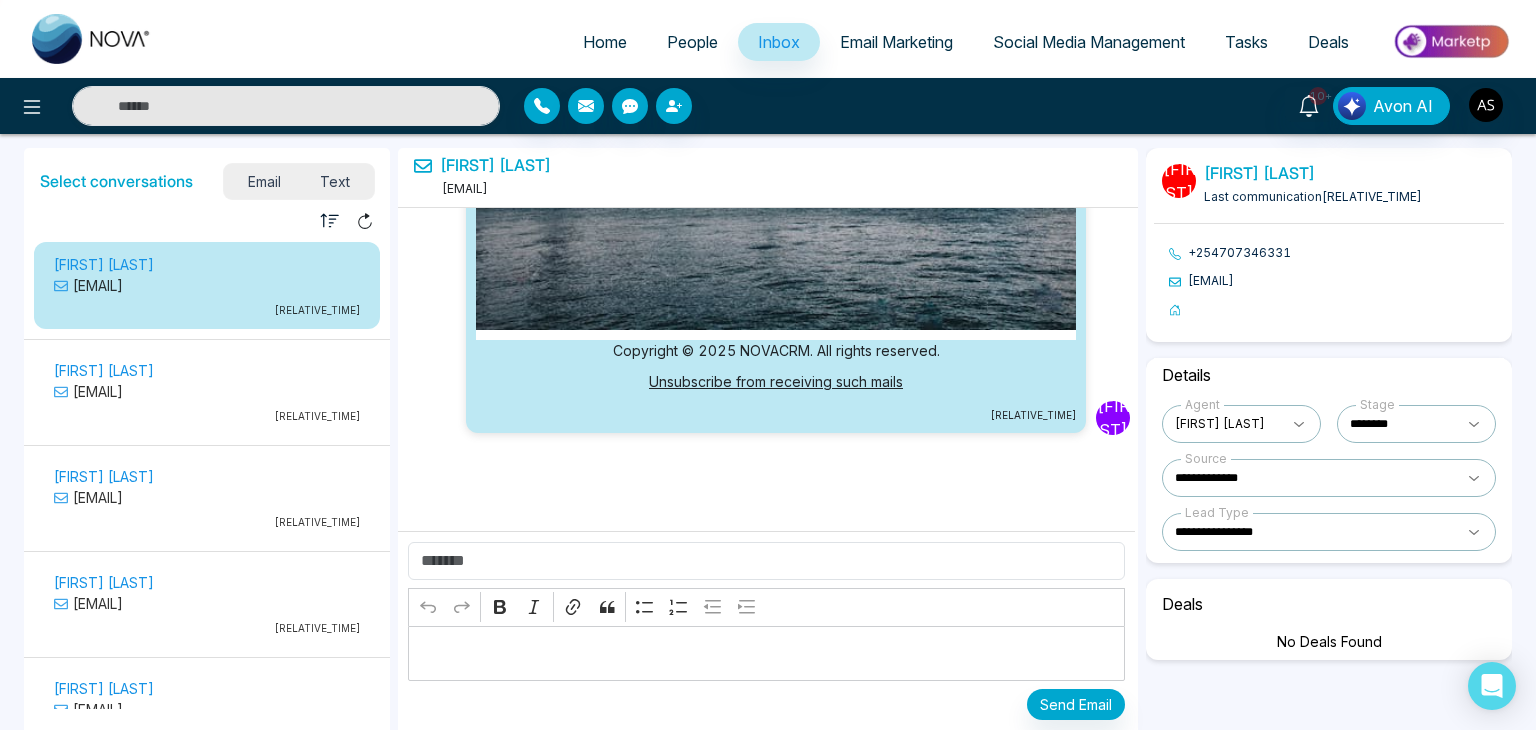select on "*" 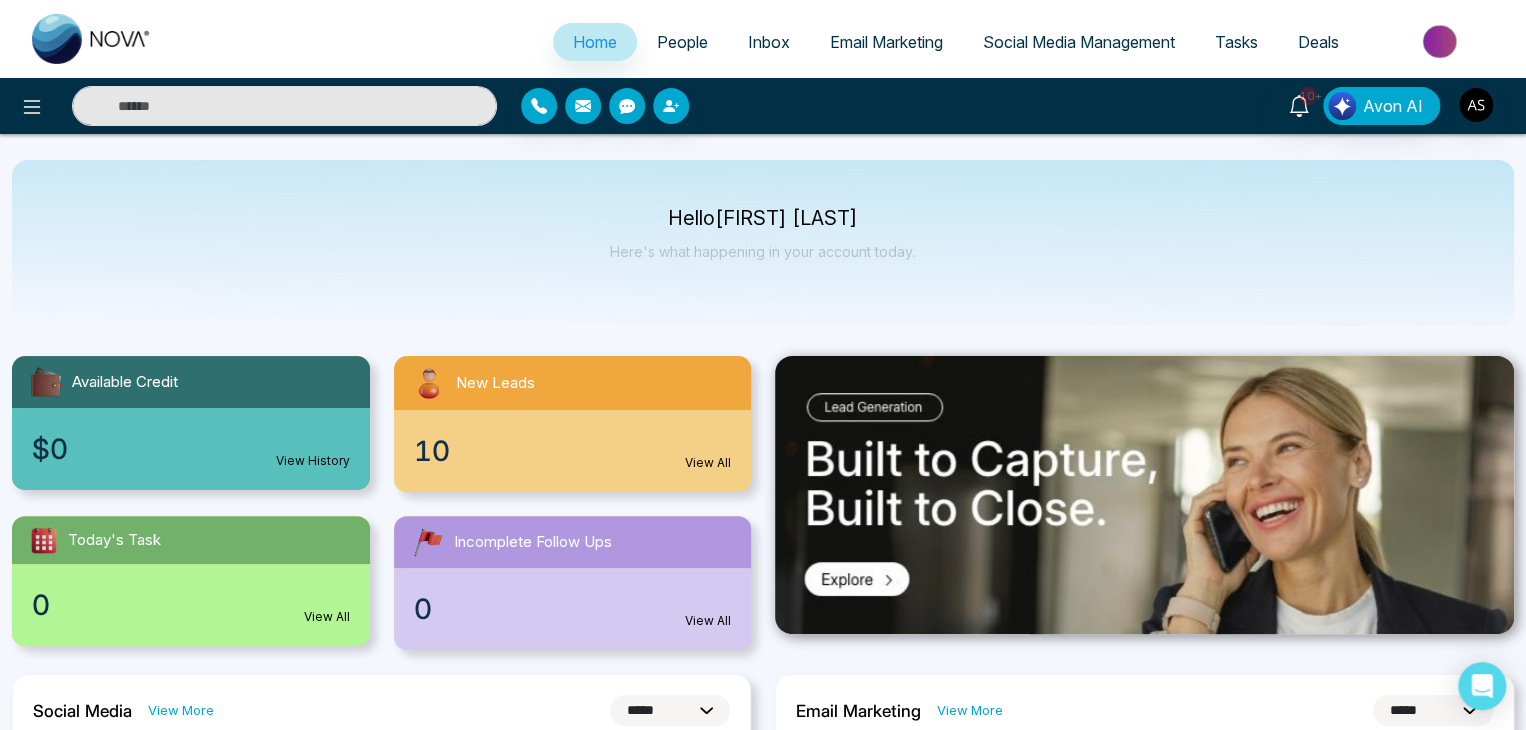 click on "Social Media Management" at bounding box center (1079, 42) 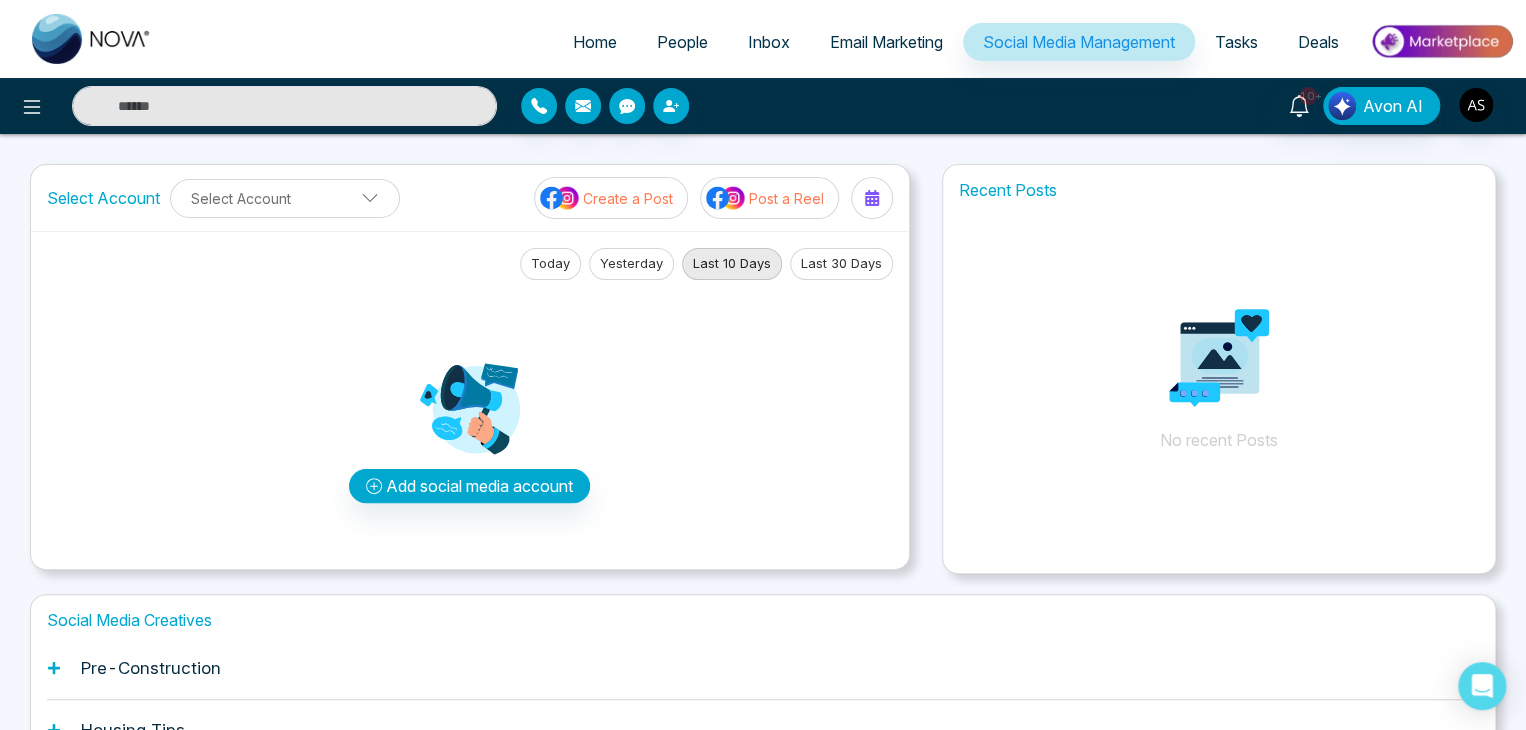 click on "Tasks" at bounding box center [1236, 42] 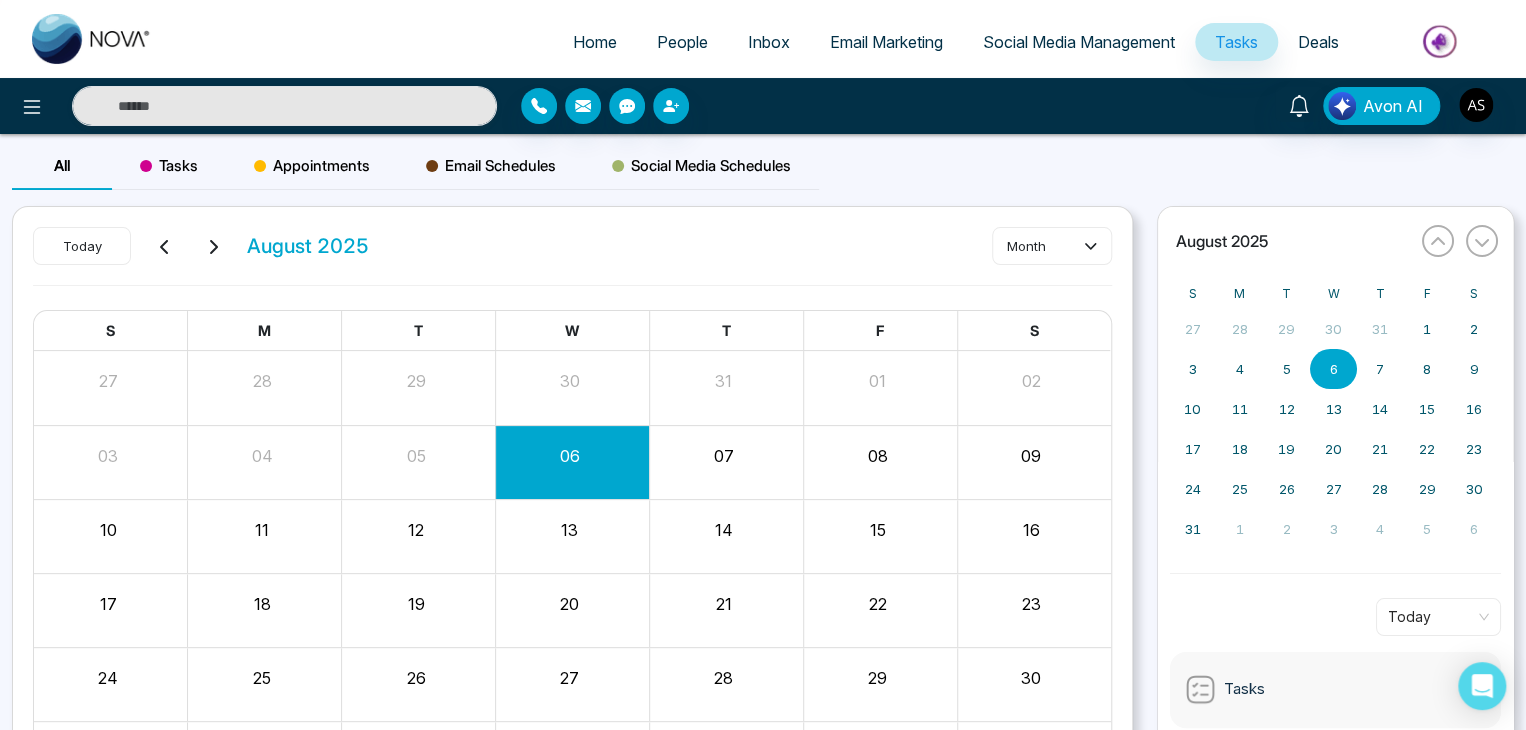 click on "Deals" at bounding box center (1318, 42) 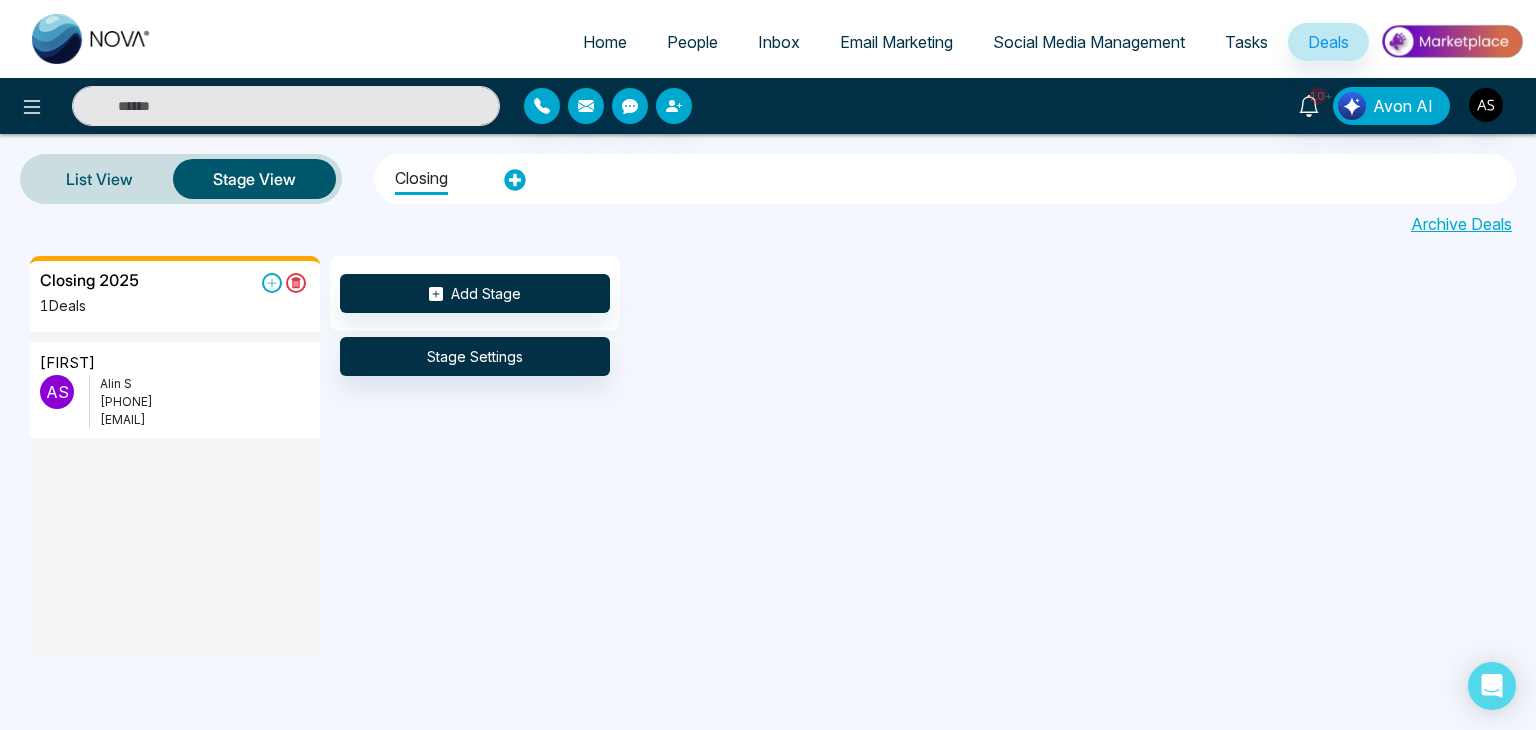 click on "Email Marketing" at bounding box center (896, 42) 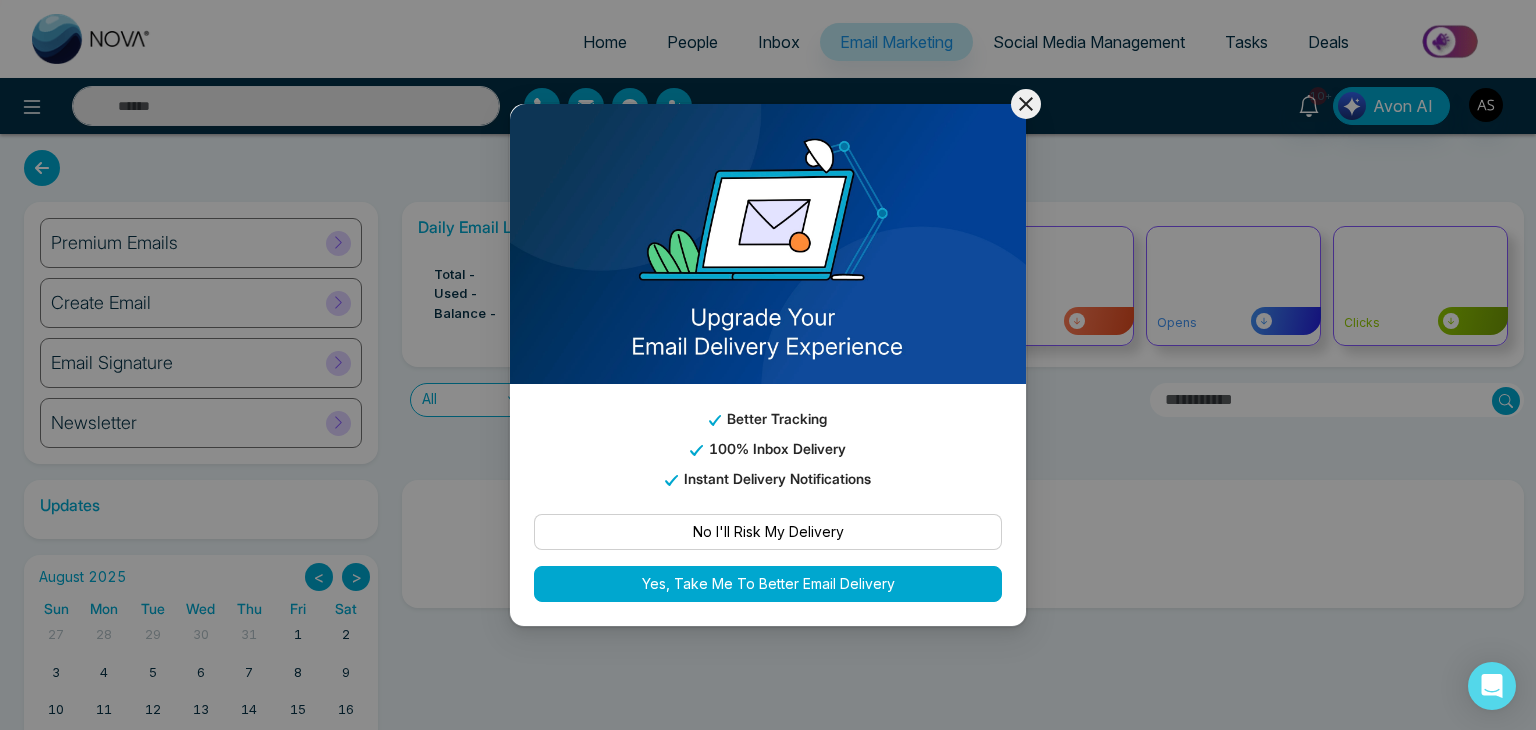click 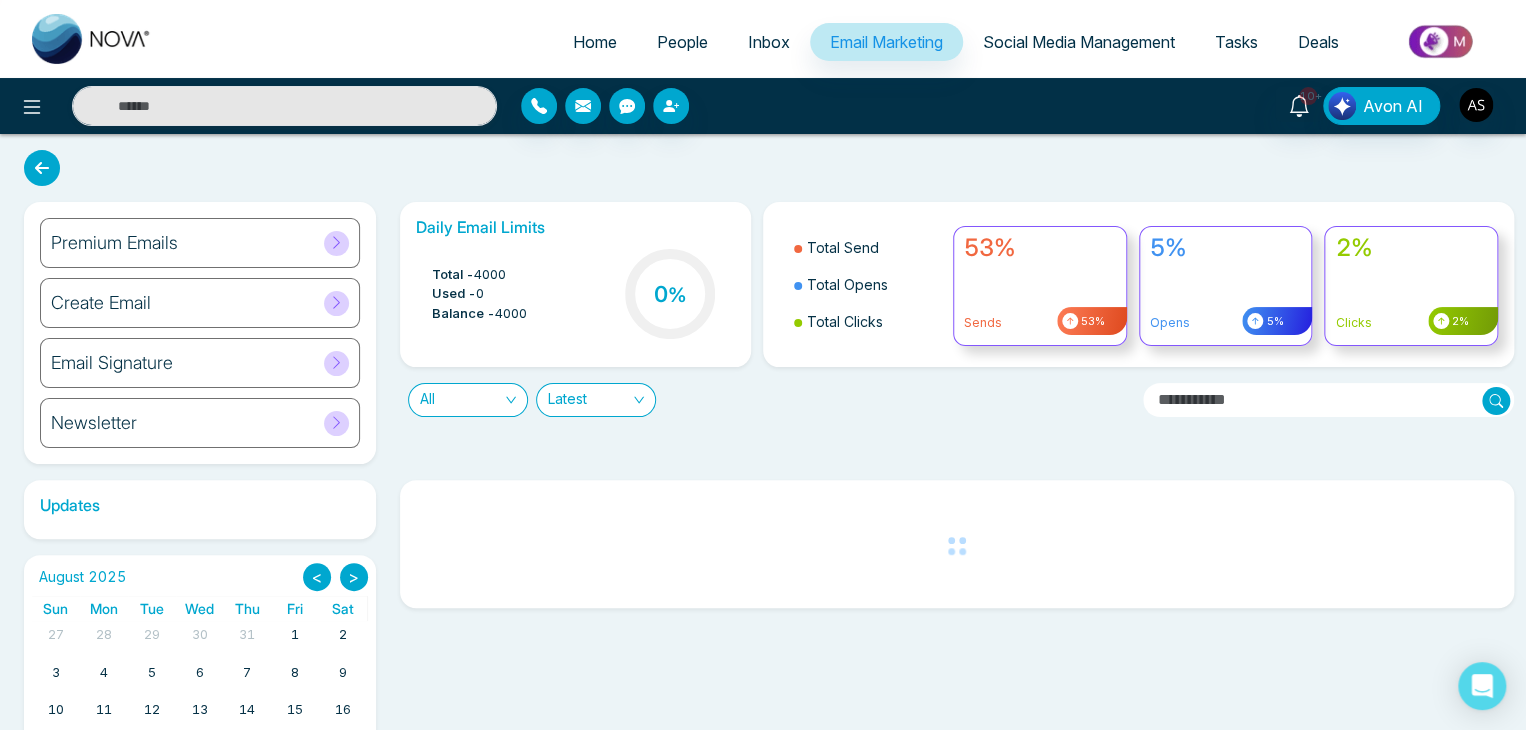 click on "People" at bounding box center [682, 42] 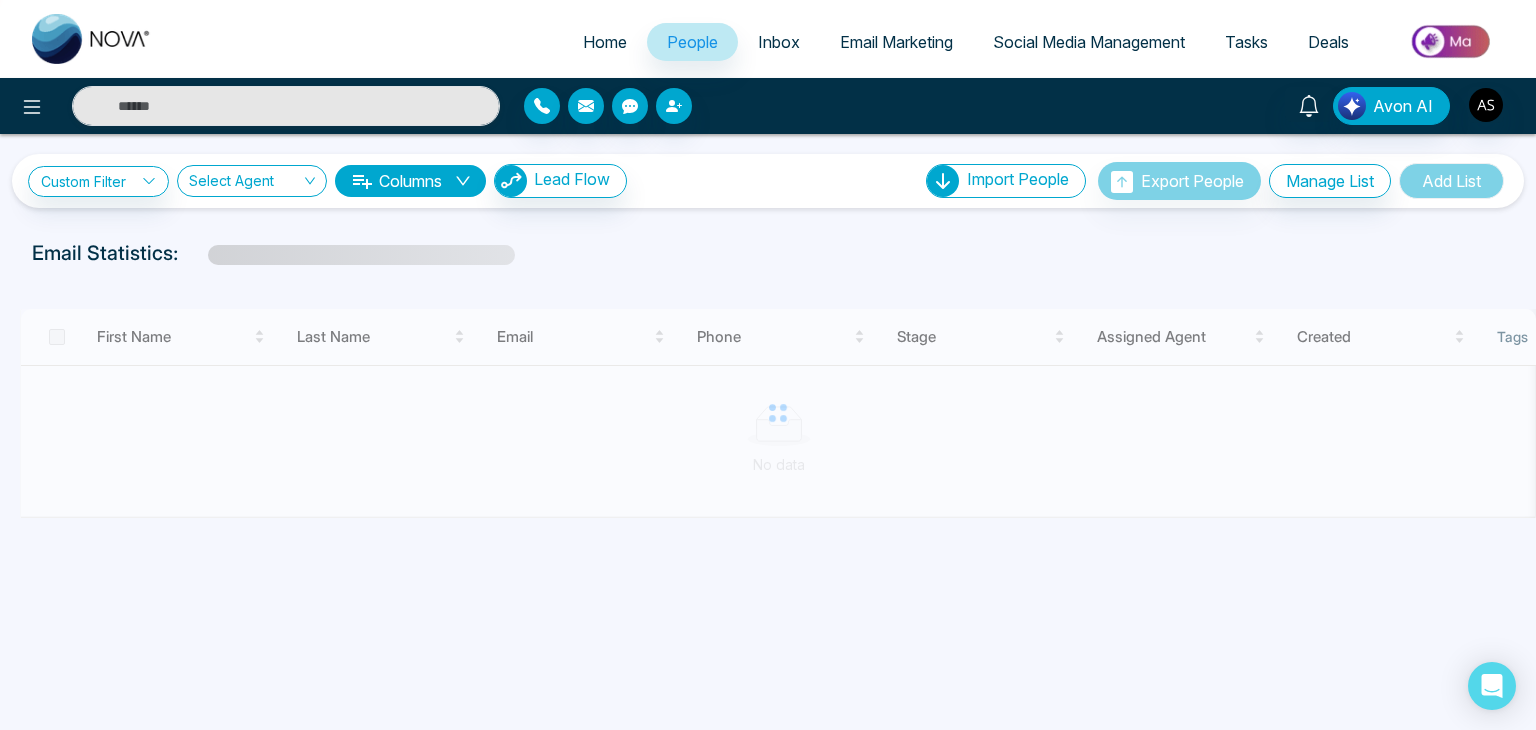 click on "Home" at bounding box center (605, 42) 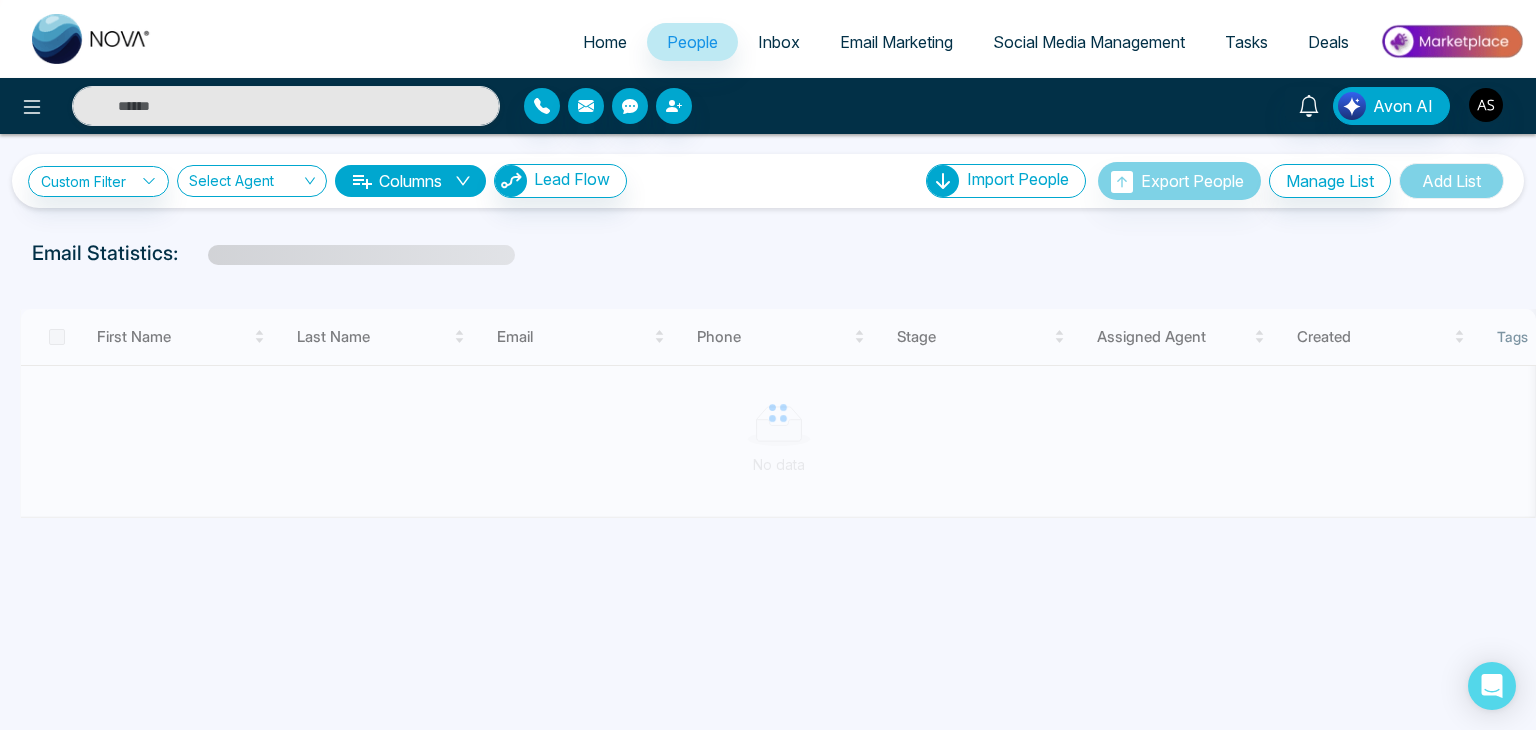 select on "*" 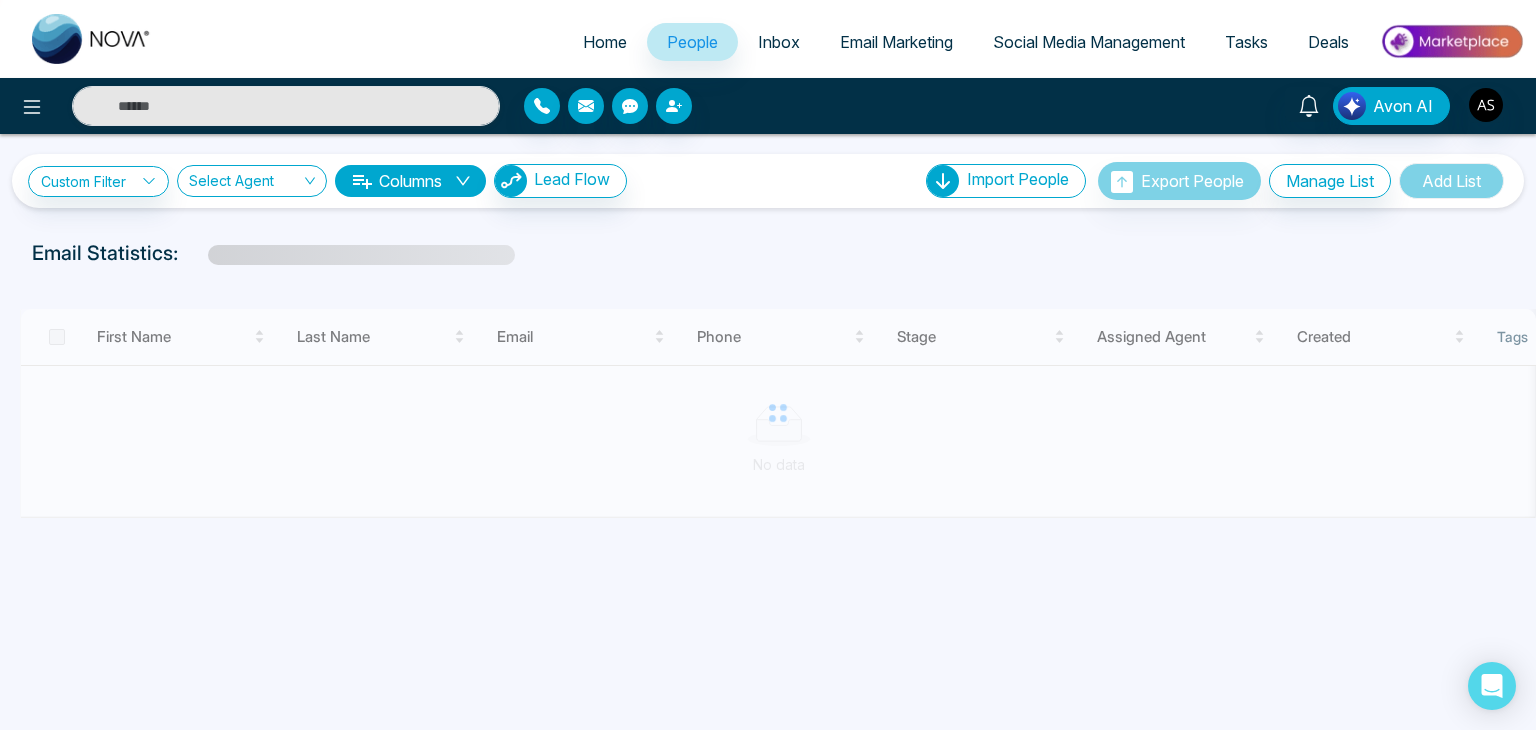 select on "*" 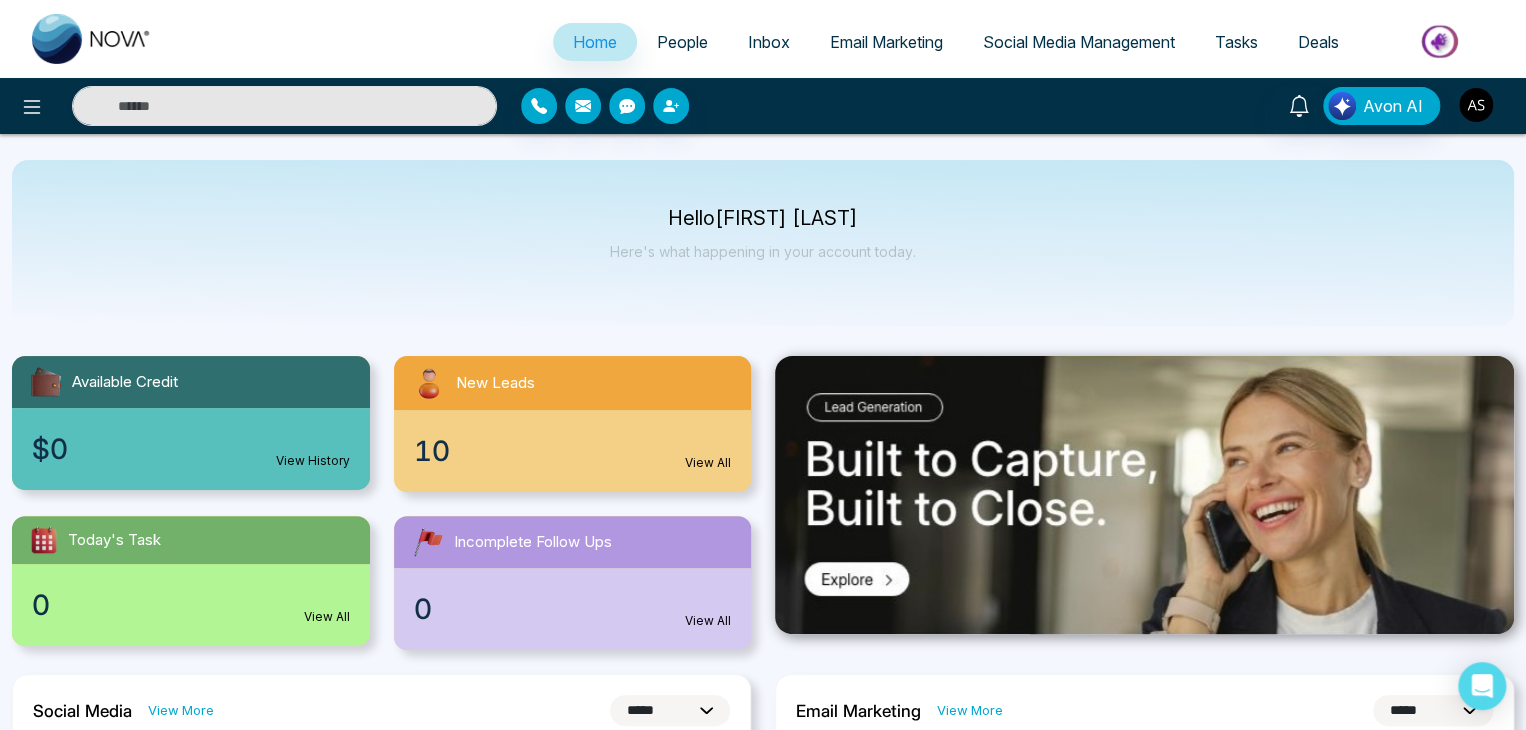 click at bounding box center (1476, 105) 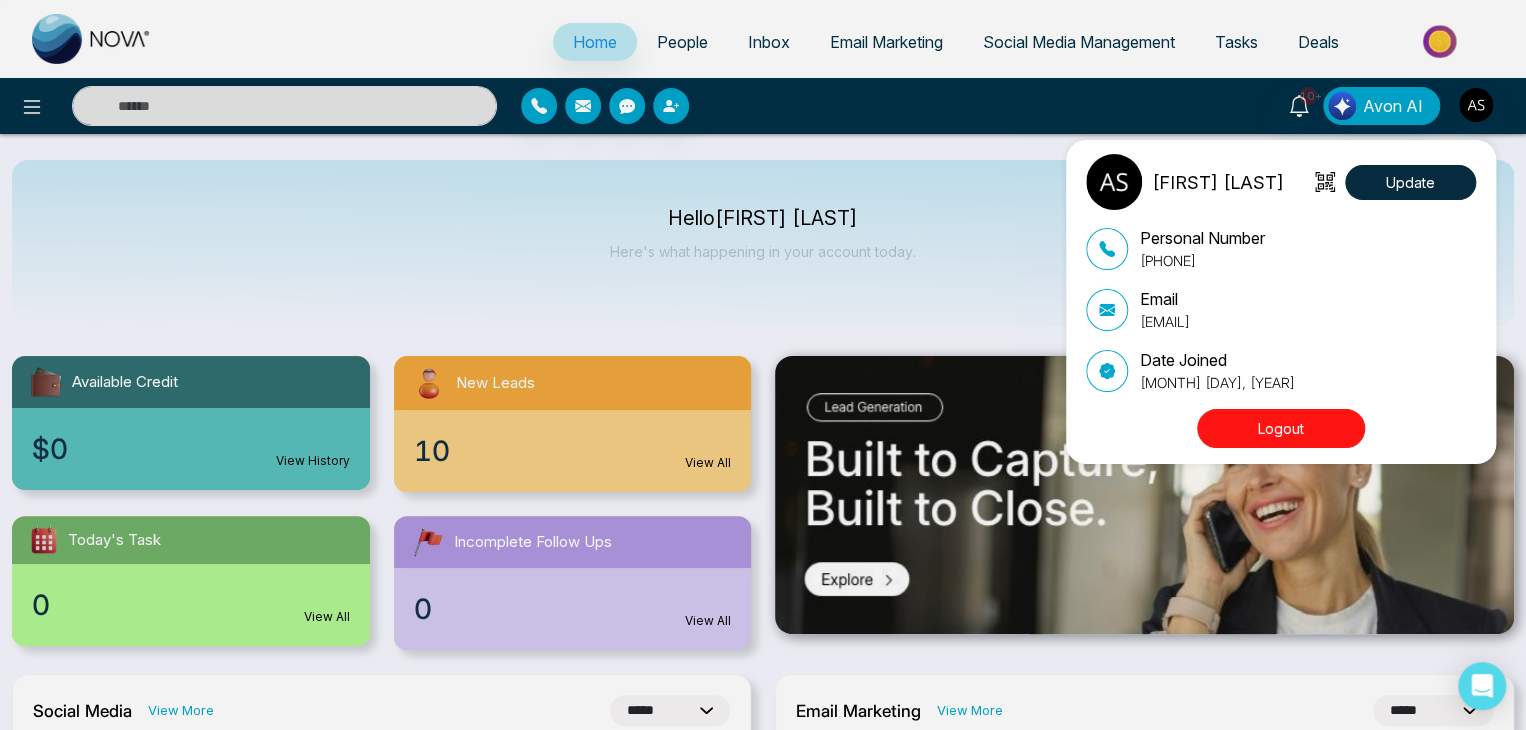 click on "Logout" at bounding box center (1281, 428) 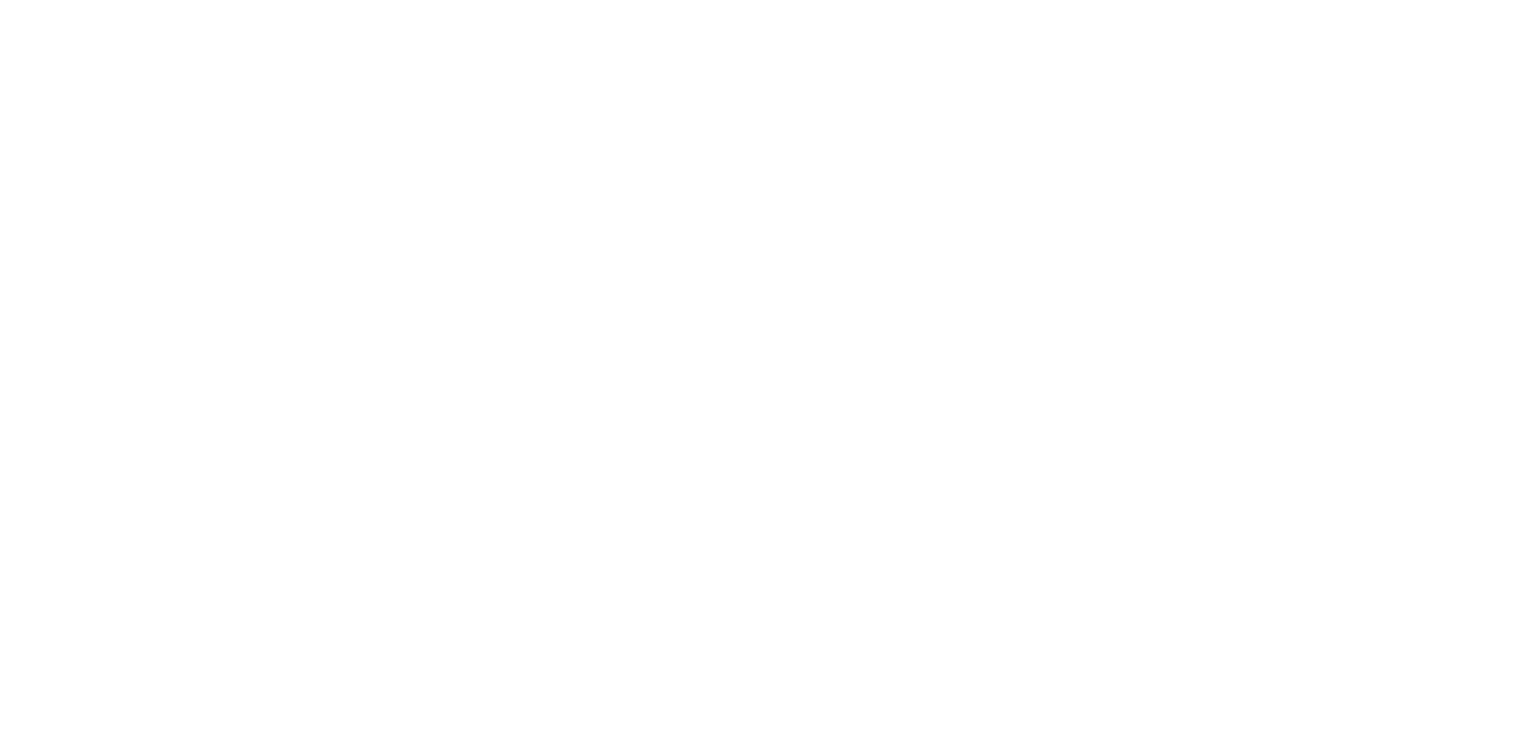 scroll, scrollTop: 0, scrollLeft: 0, axis: both 